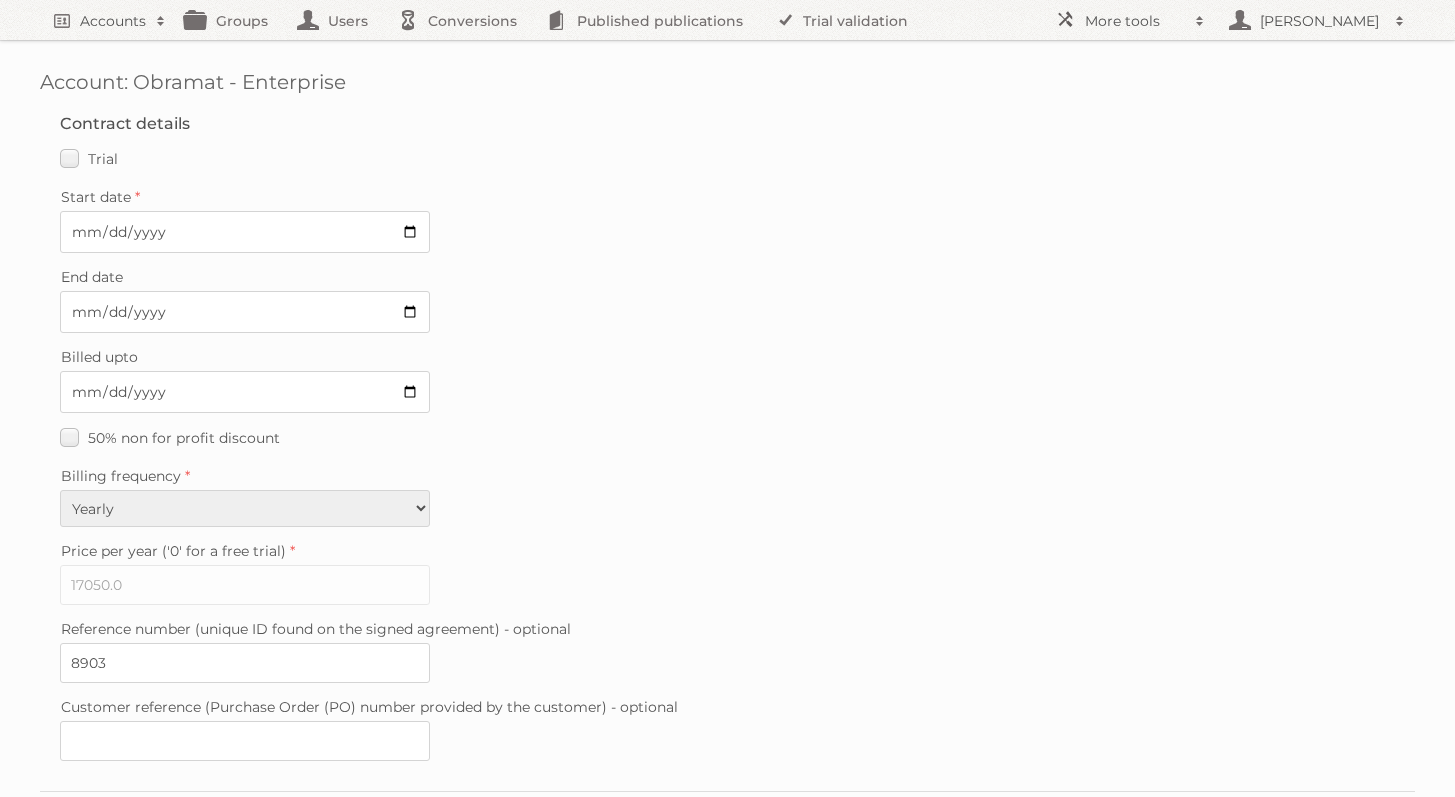 scroll, scrollTop: 1369, scrollLeft: 0, axis: vertical 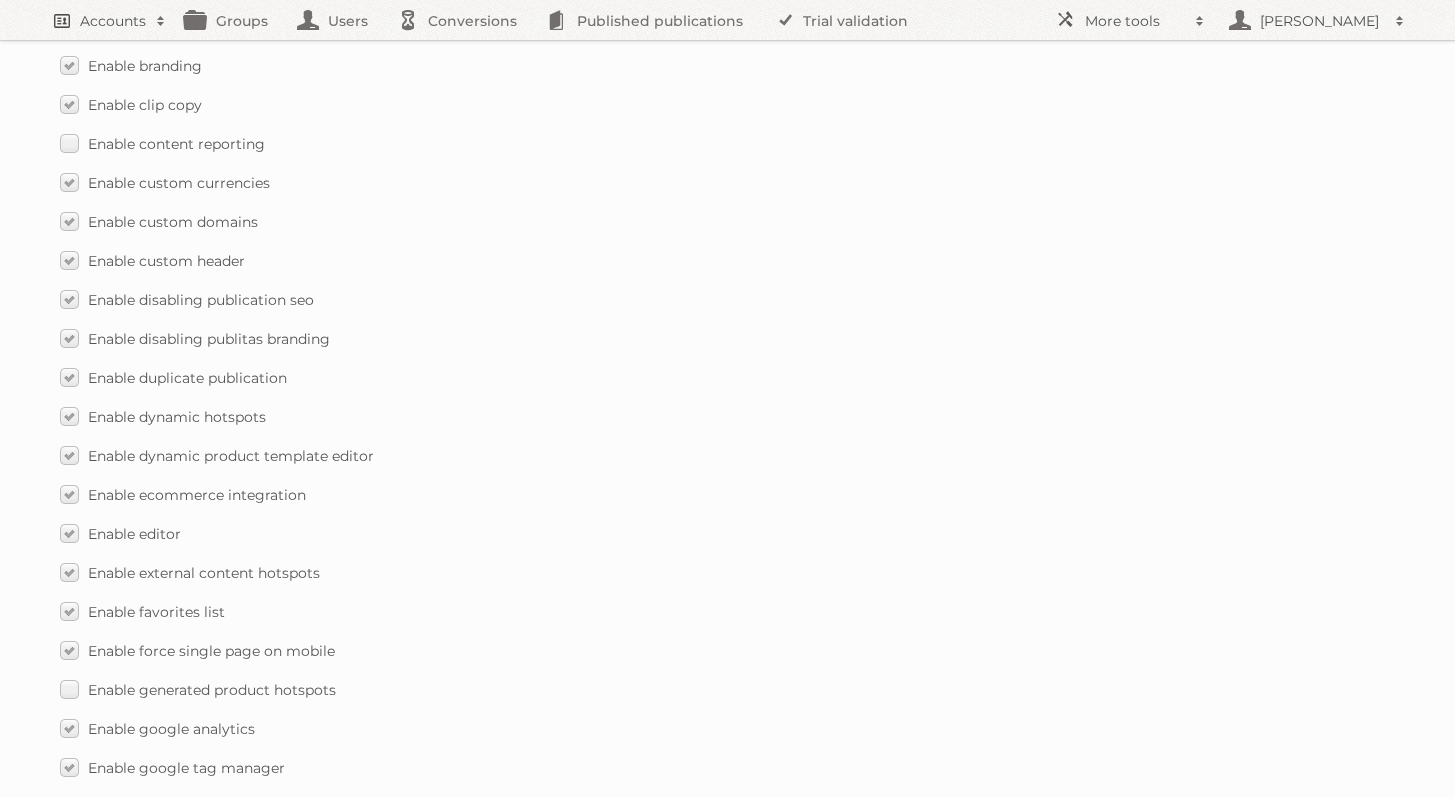 click on "Accounts" at bounding box center [108, 20] 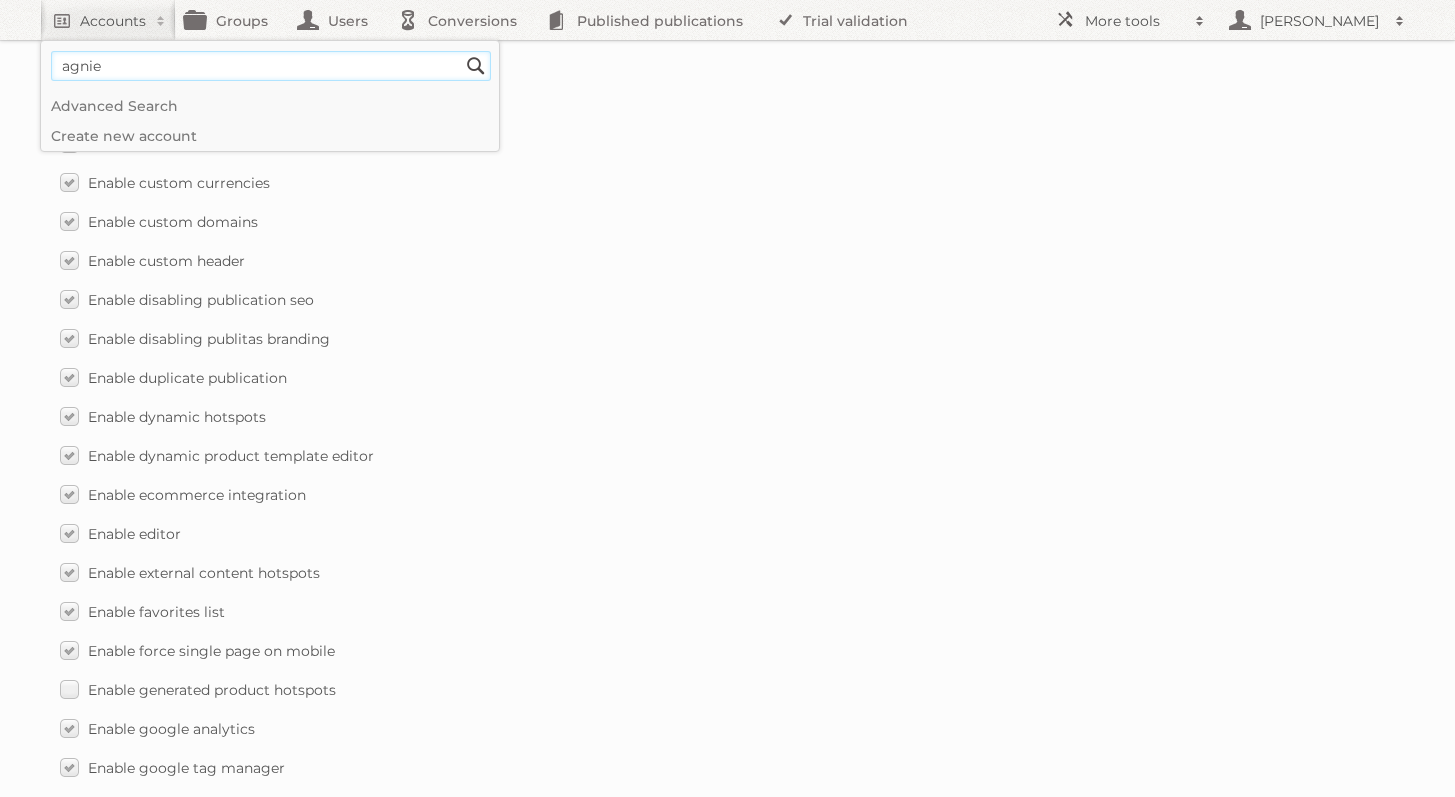 type on "[PERSON_NAME]" 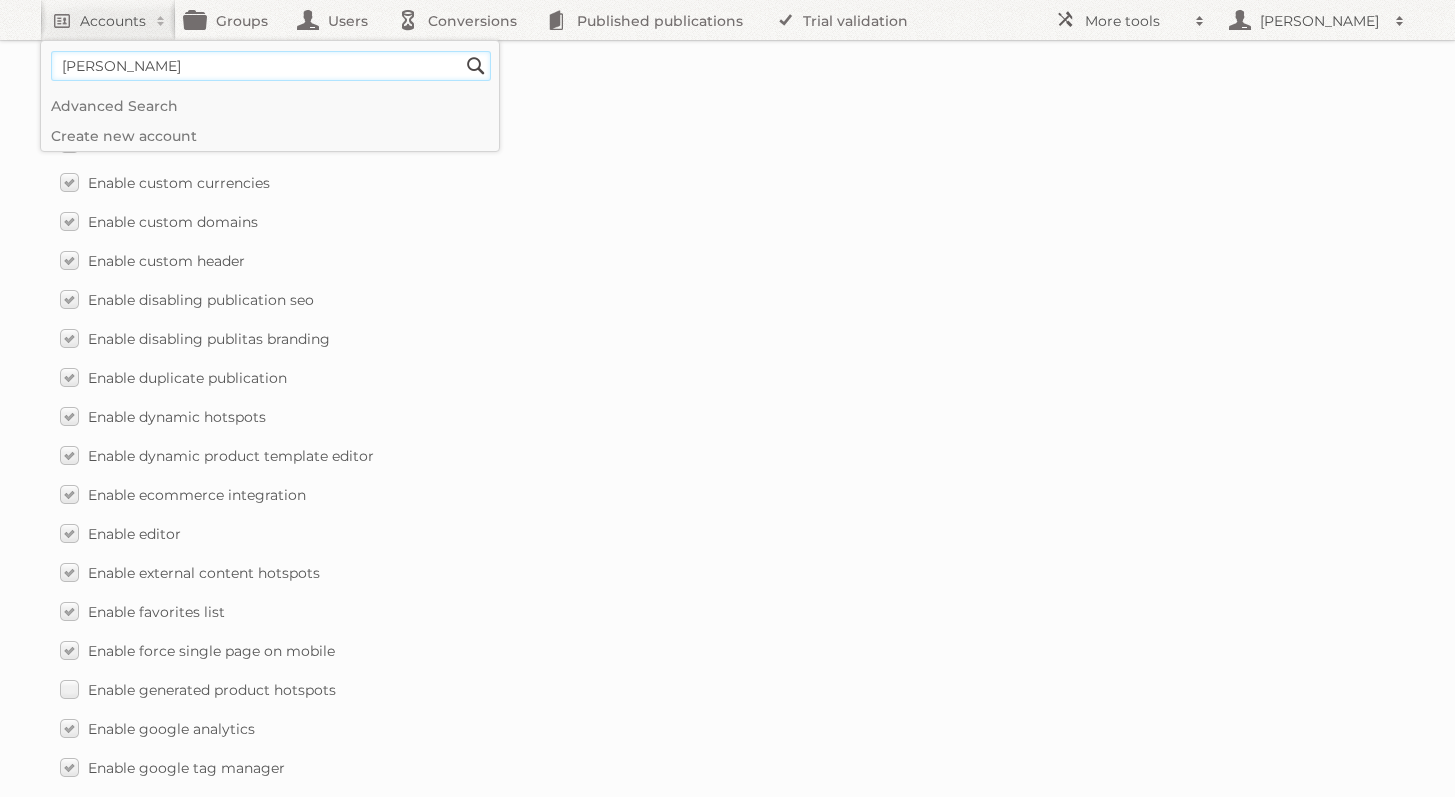 click on "Search" at bounding box center [476, 66] 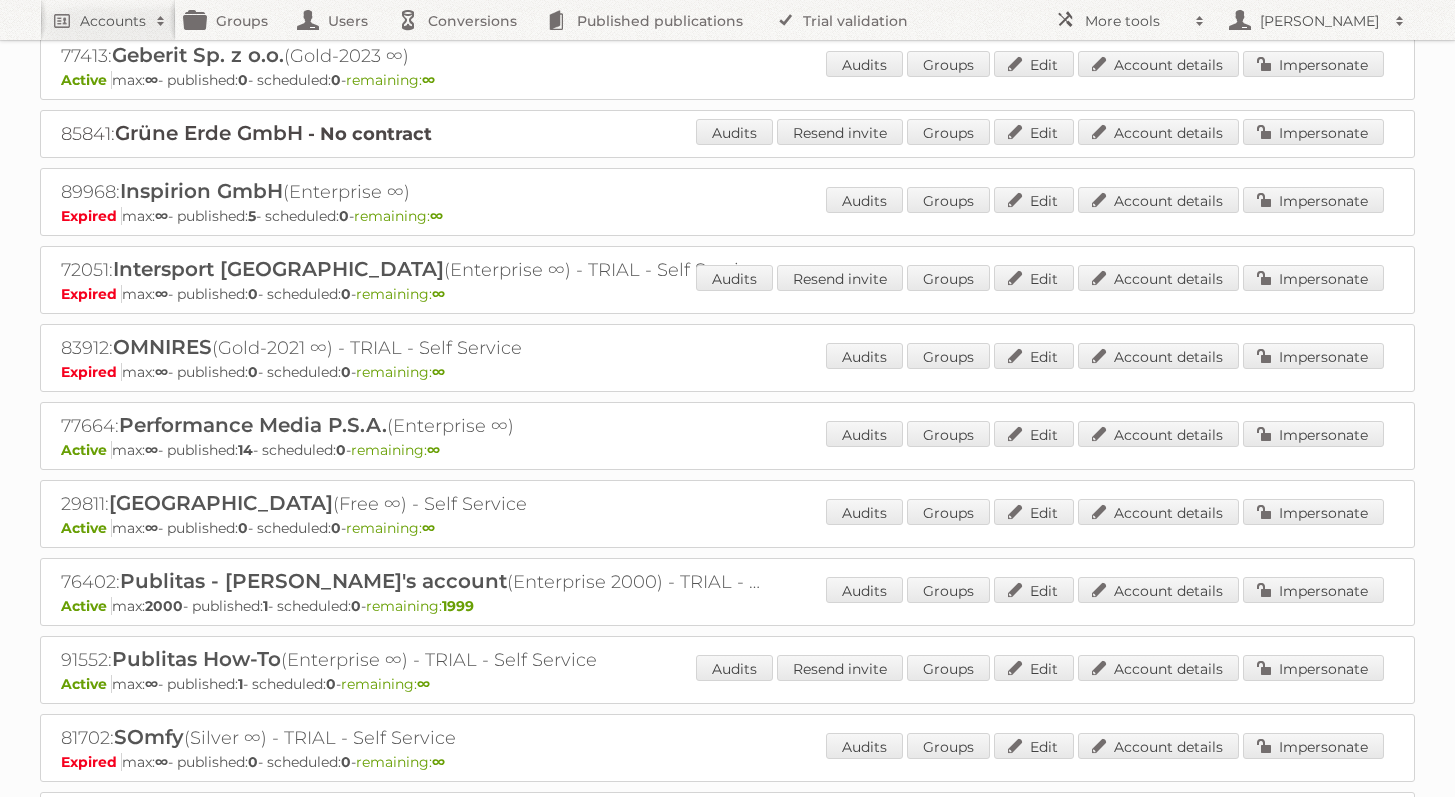 scroll, scrollTop: 934, scrollLeft: 0, axis: vertical 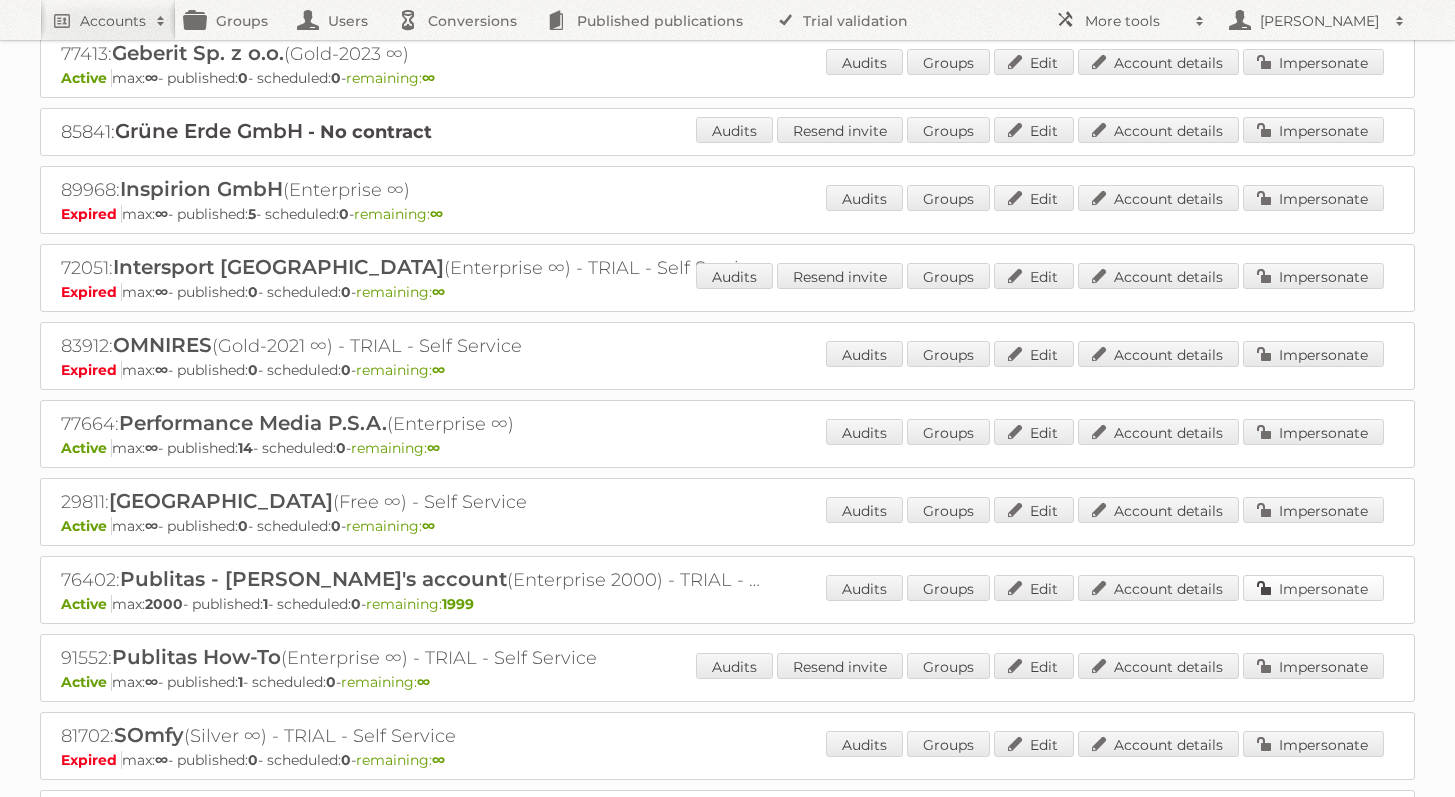 click on "Impersonate" at bounding box center (1313, 588) 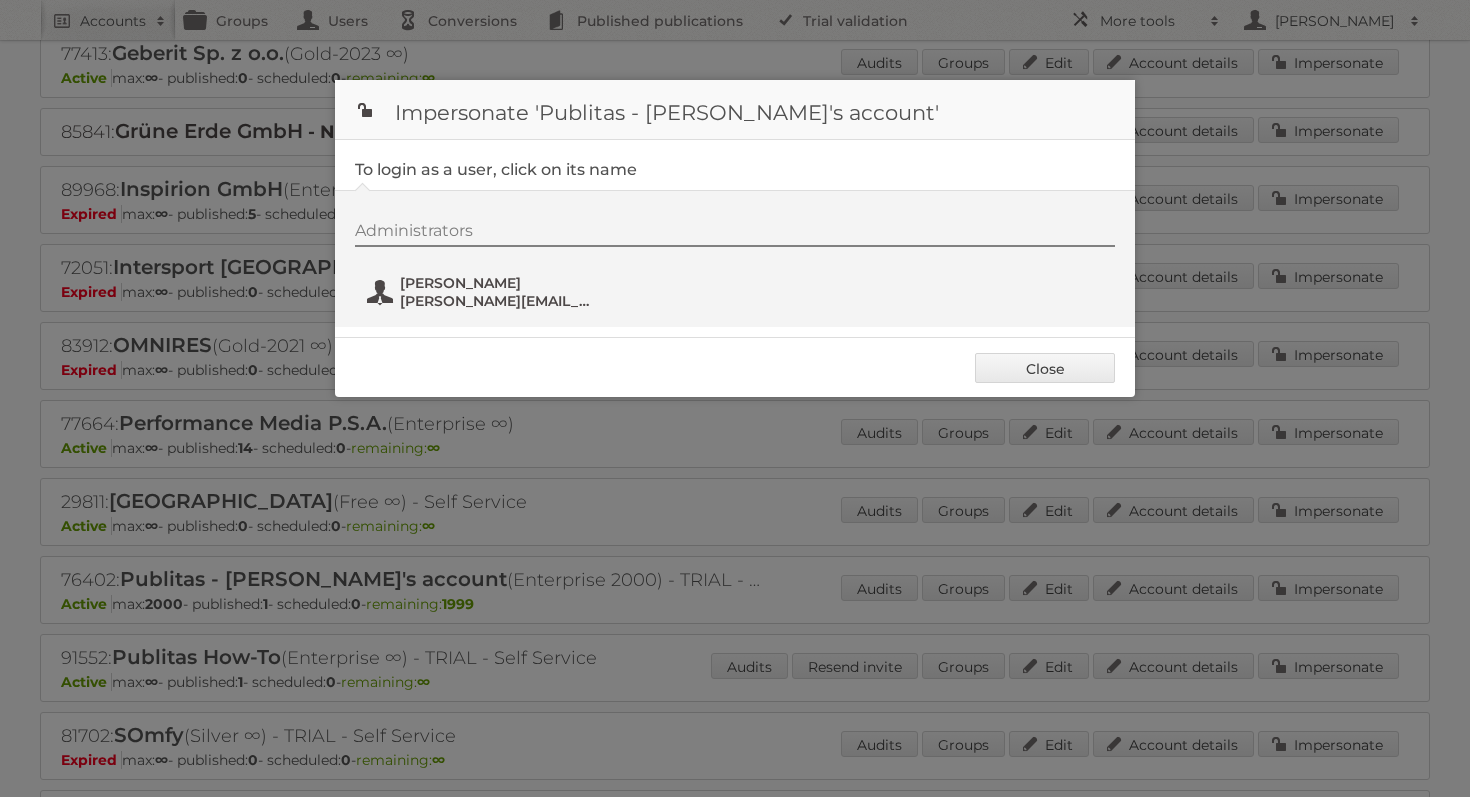 click on "[PERSON_NAME]" at bounding box center [497, 283] 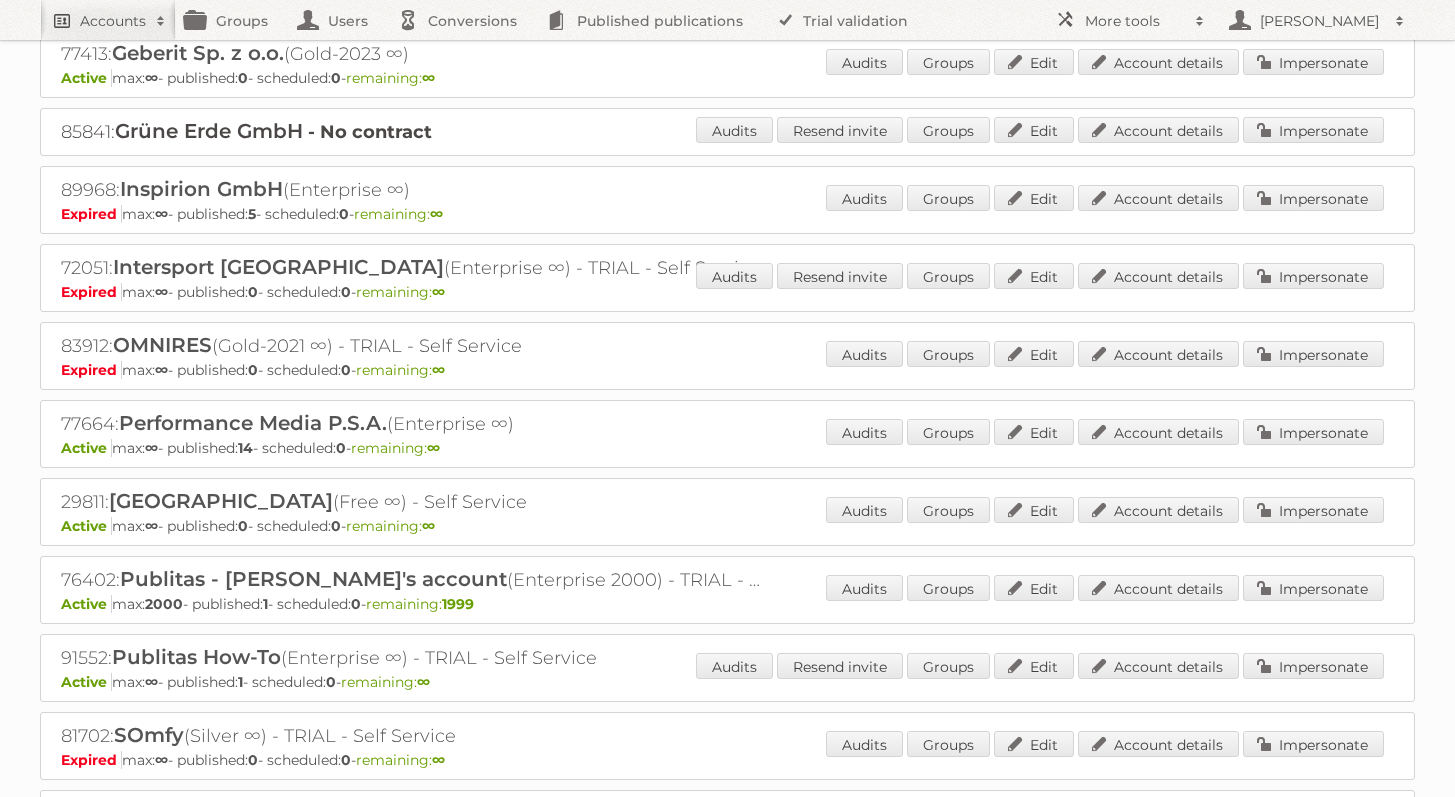 click on "Accounts" at bounding box center [108, 20] 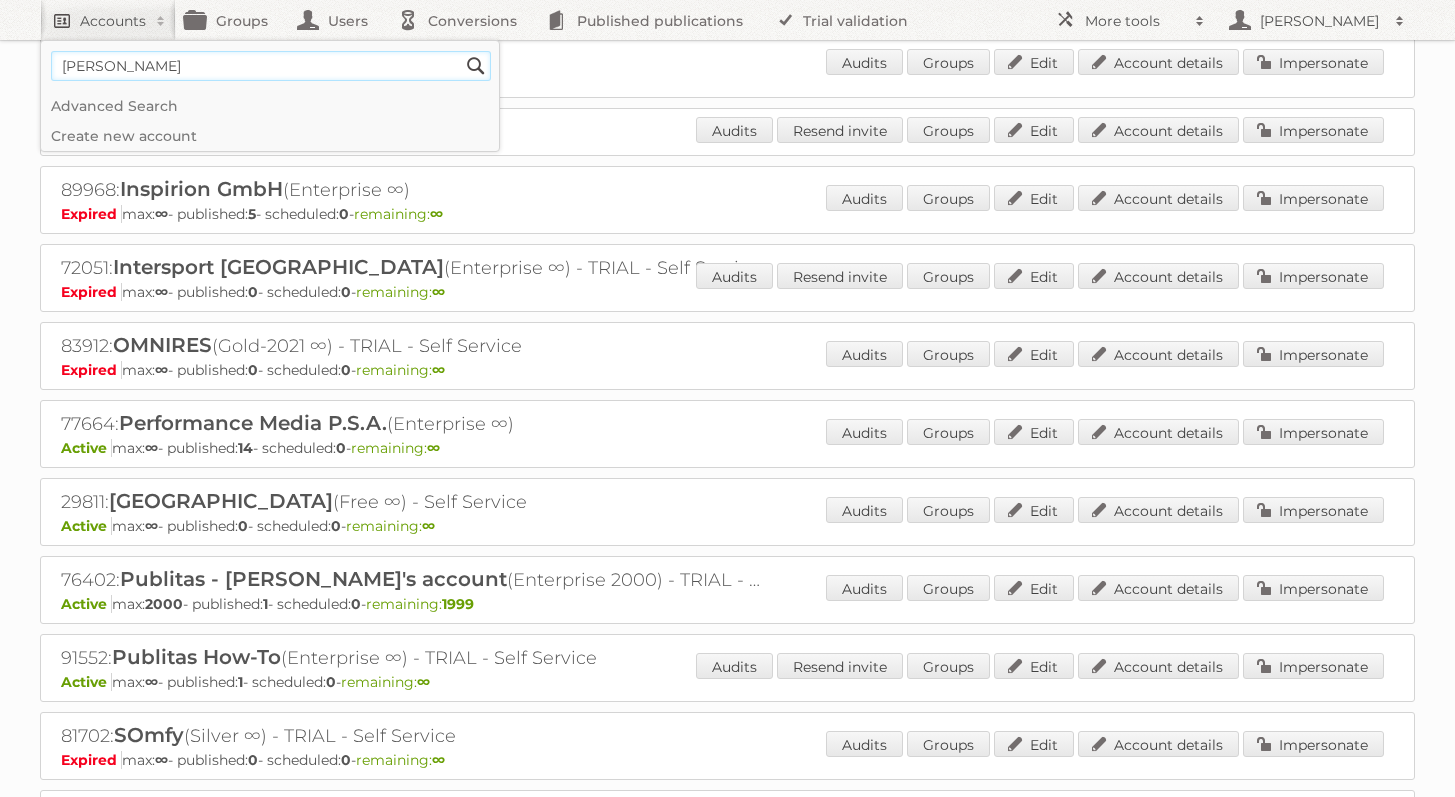 type on "george" 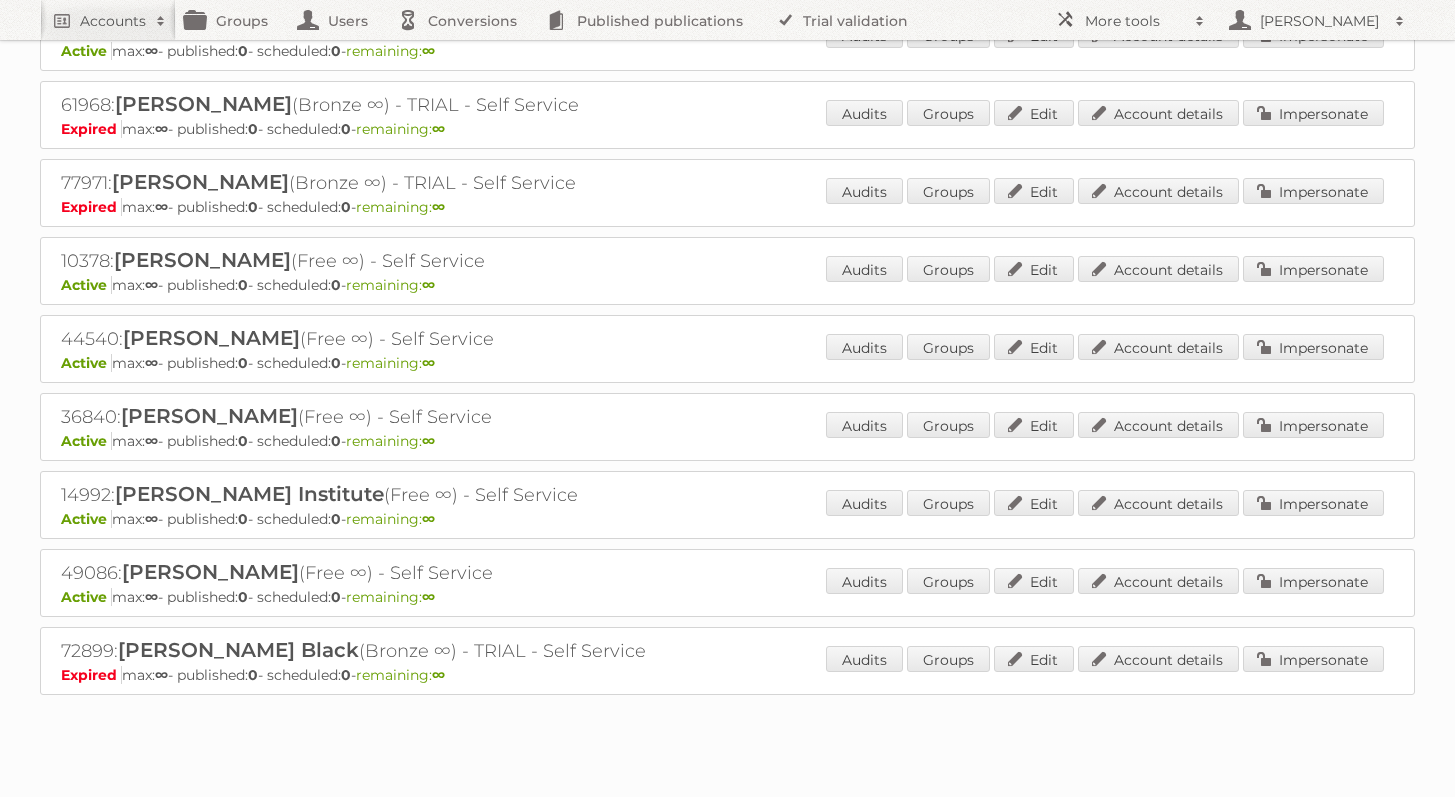 scroll, scrollTop: 3392, scrollLeft: 0, axis: vertical 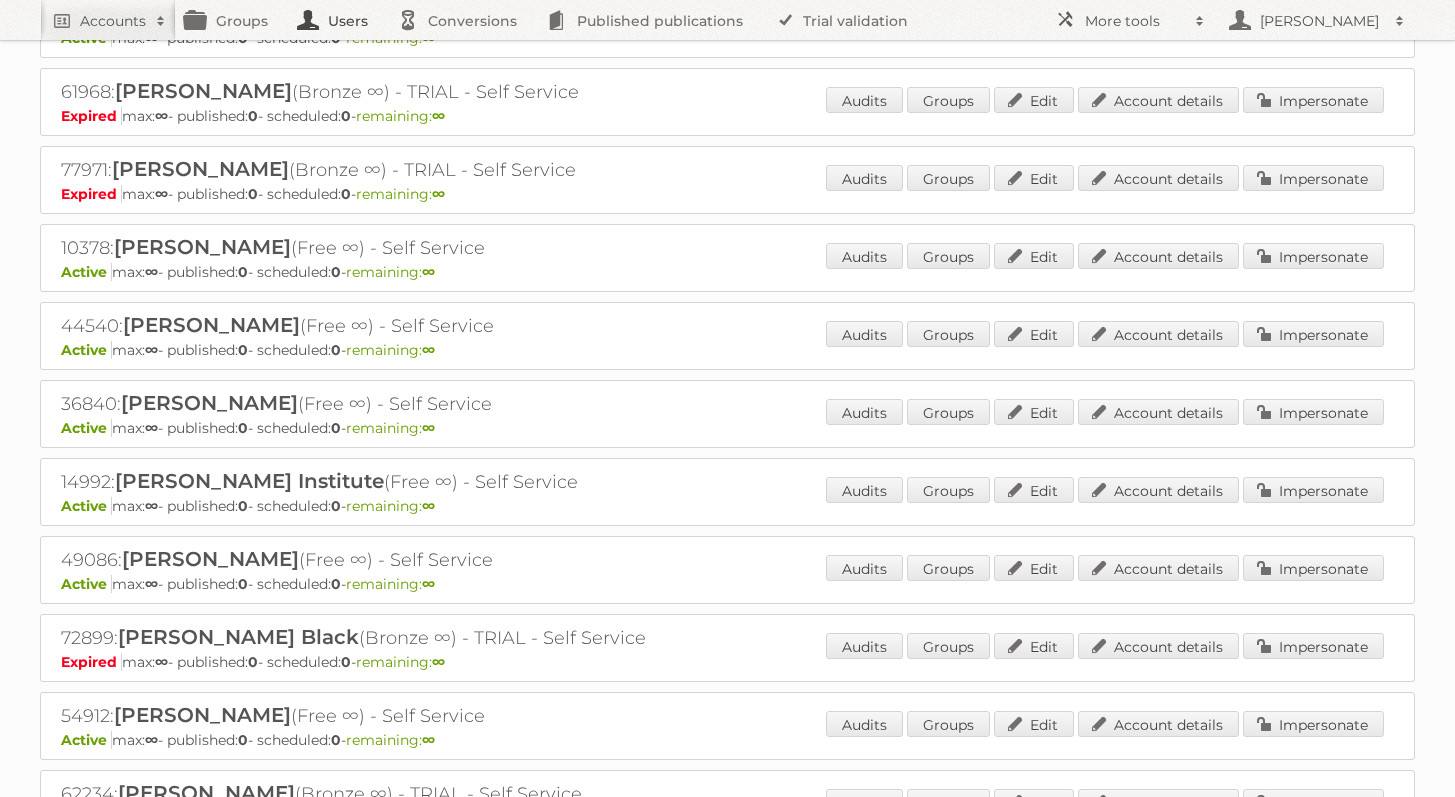 click on "Users" at bounding box center (338, 20) 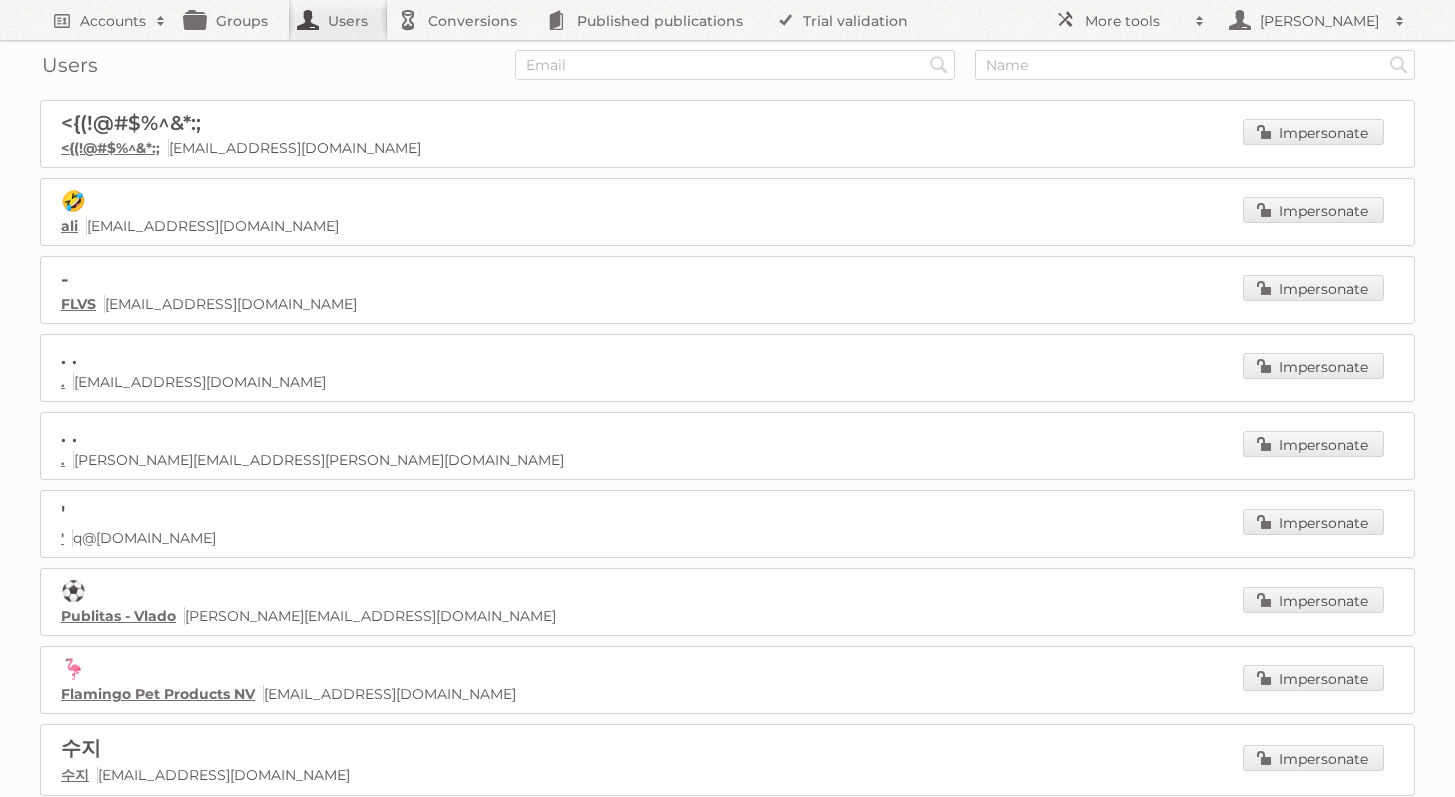 scroll, scrollTop: 0, scrollLeft: 0, axis: both 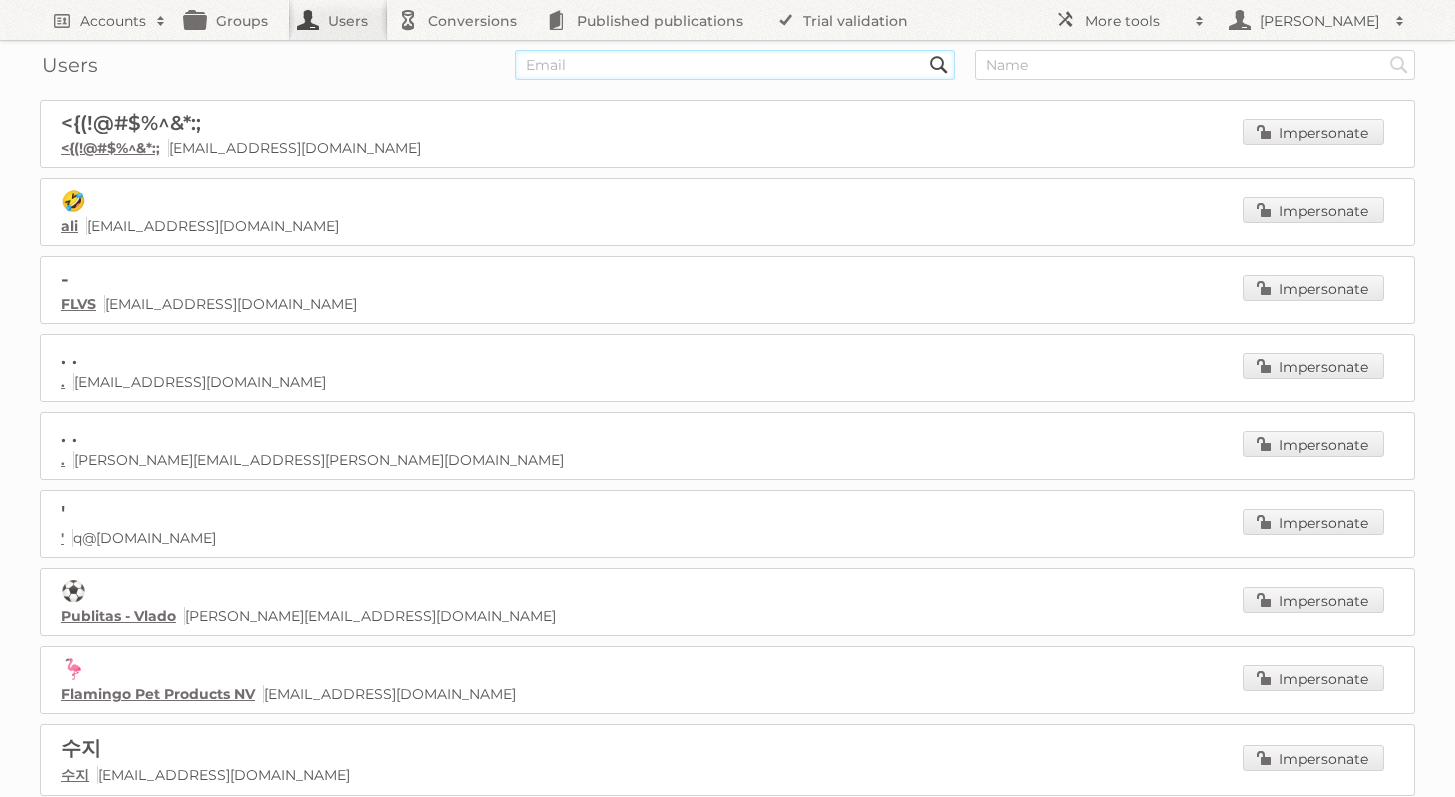 click at bounding box center [735, 65] 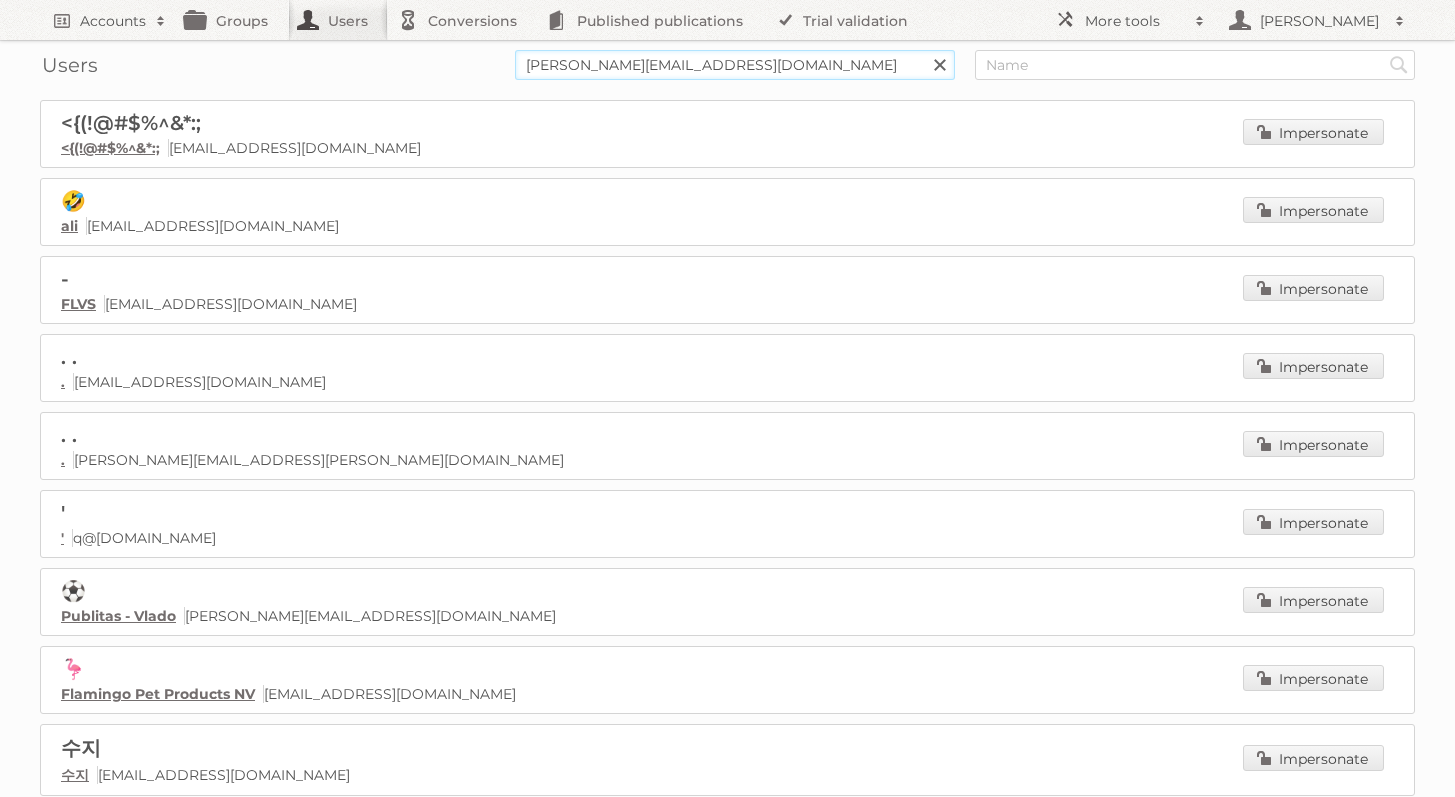 type on "george@publitas.com" 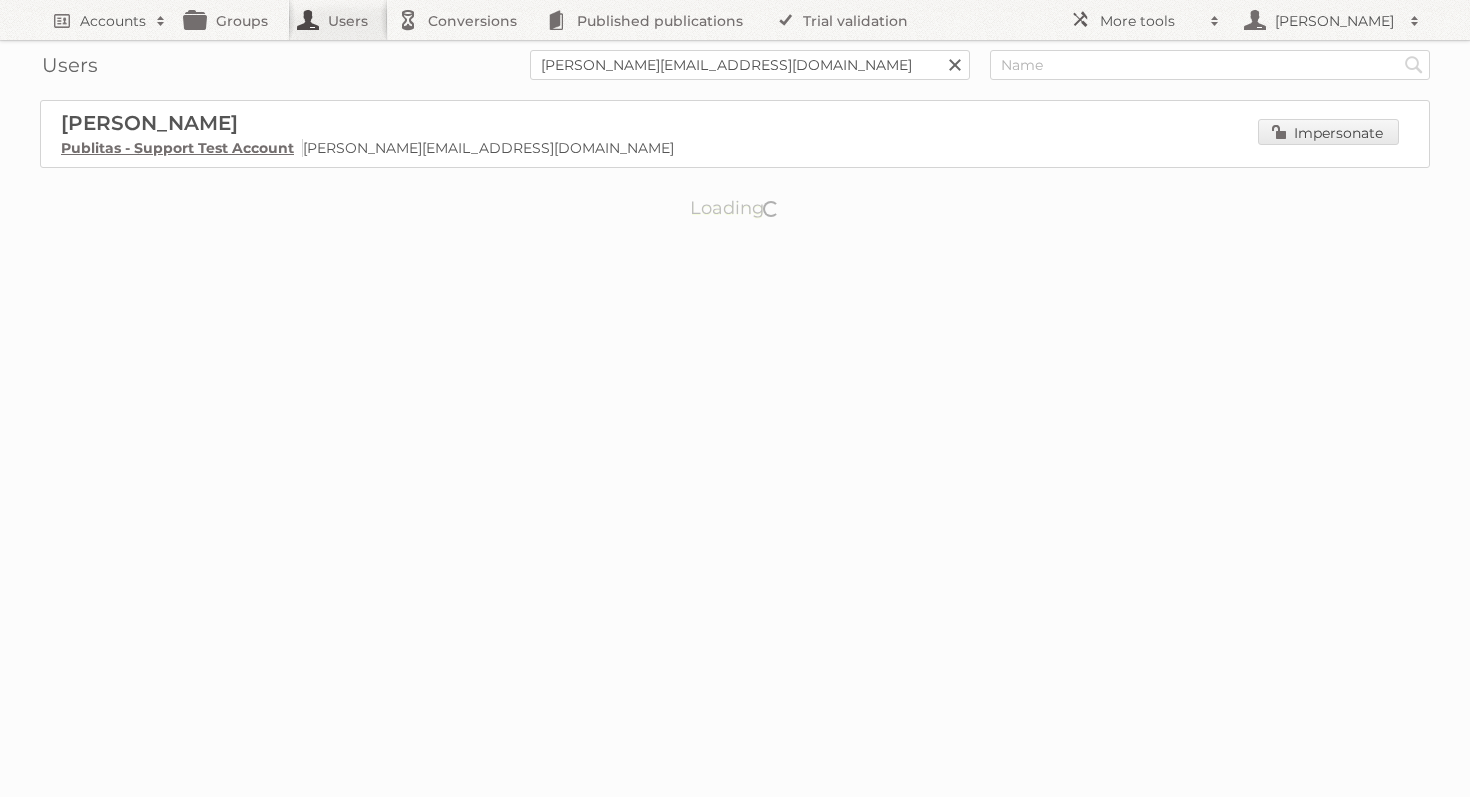 scroll, scrollTop: 0, scrollLeft: 0, axis: both 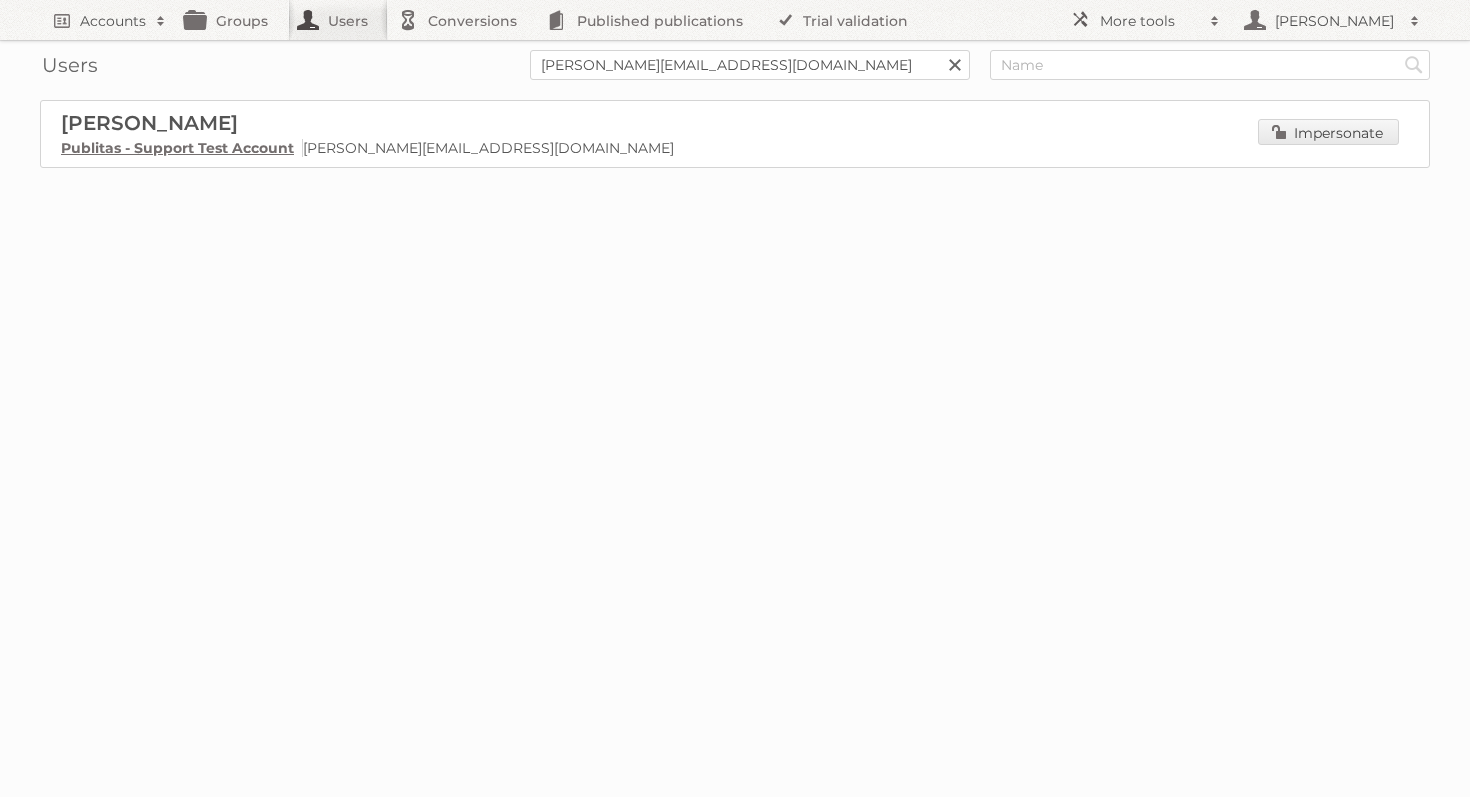 click on "Impersonate" at bounding box center (1328, 134) 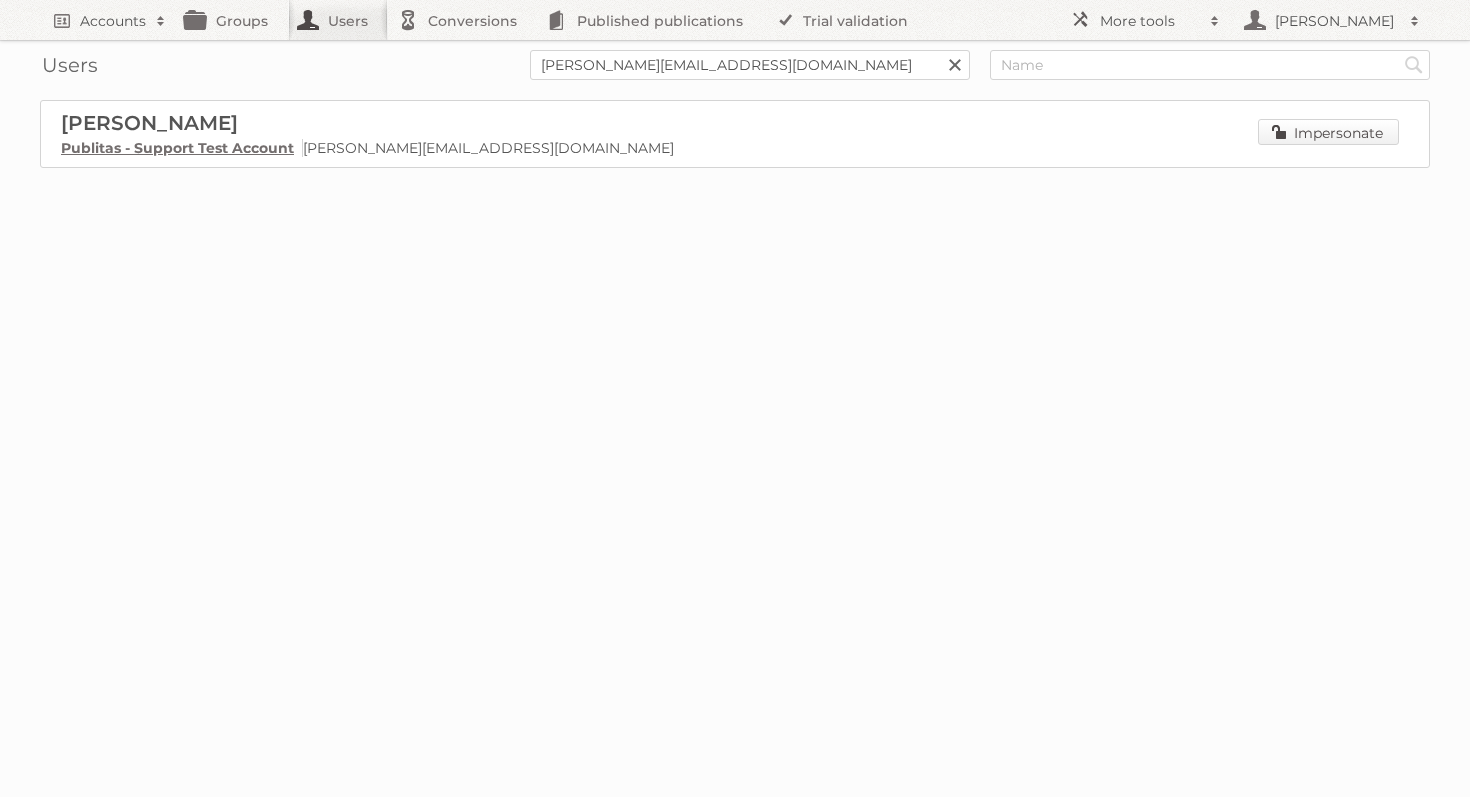 click on "Impersonate" at bounding box center [1328, 132] 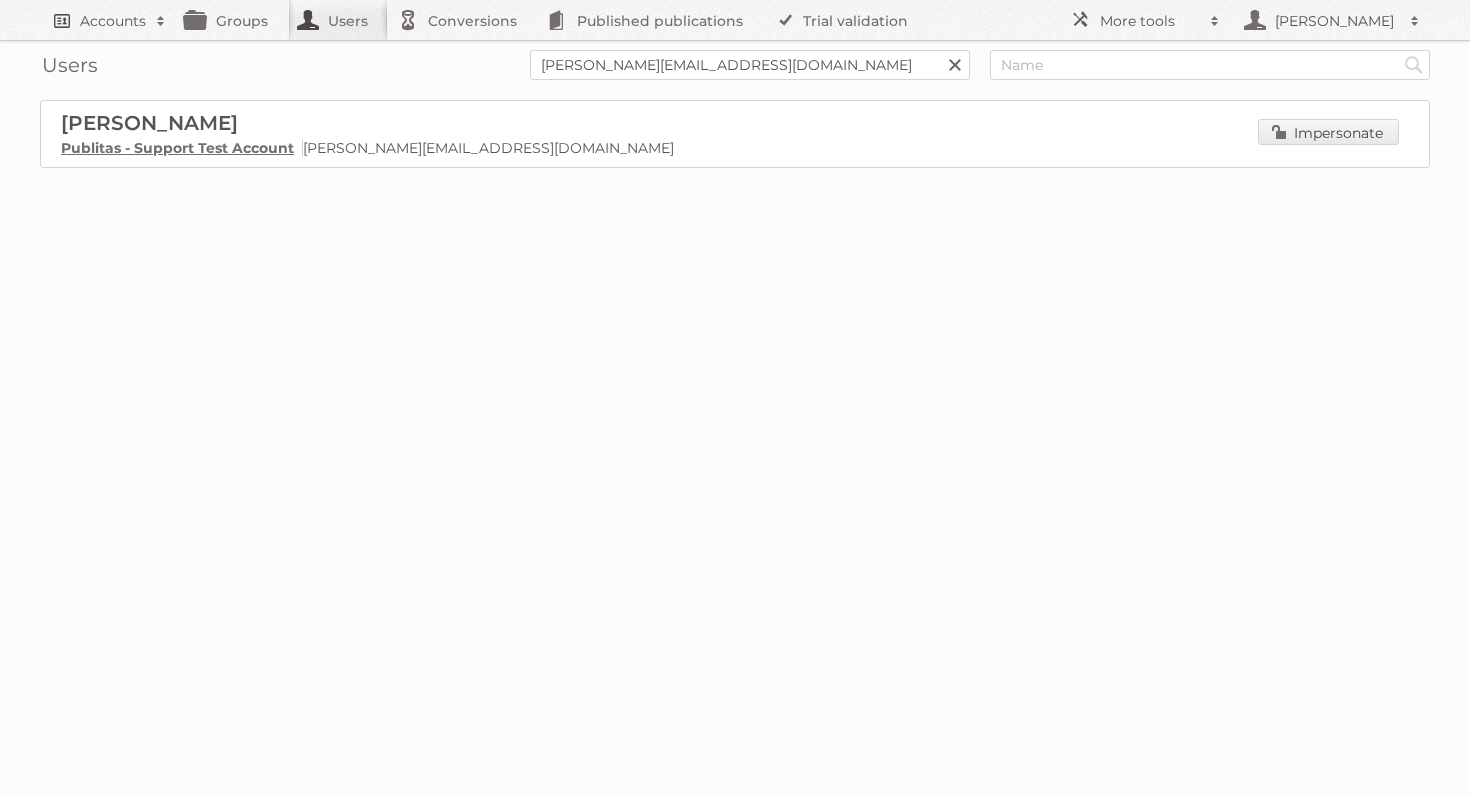 click on "Accounts" at bounding box center (113, 21) 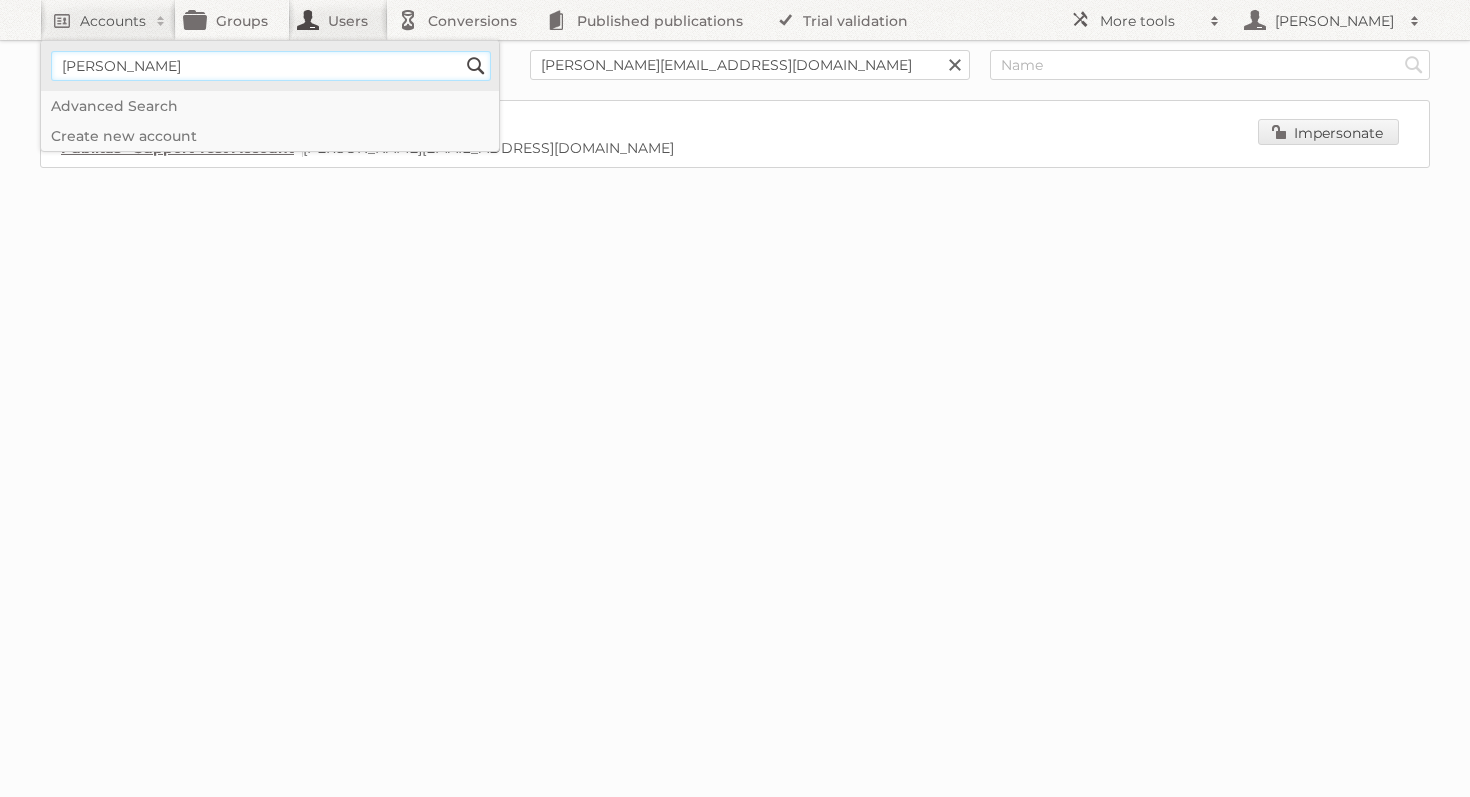 click on "Search" at bounding box center (476, 66) 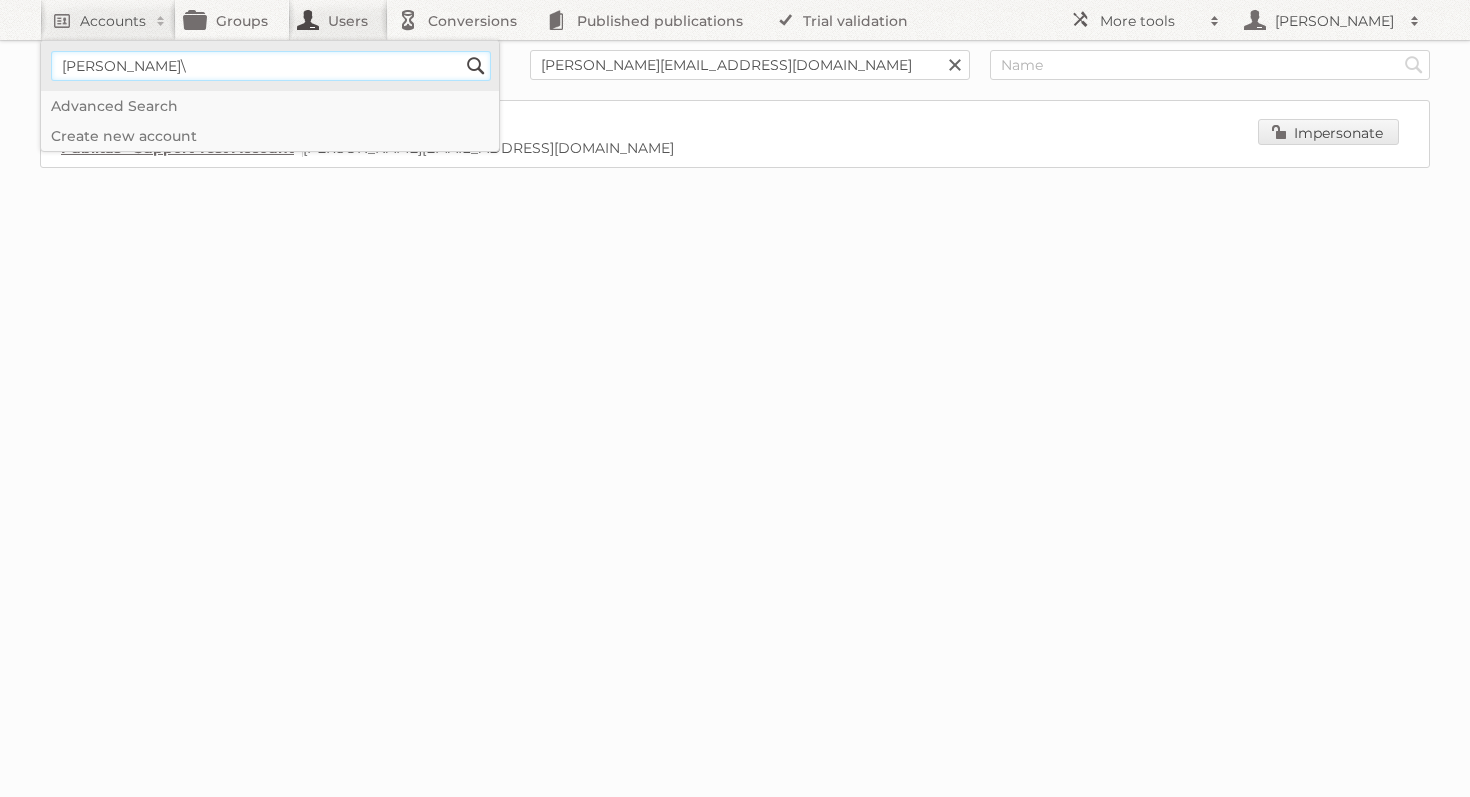 type on "george internal\" 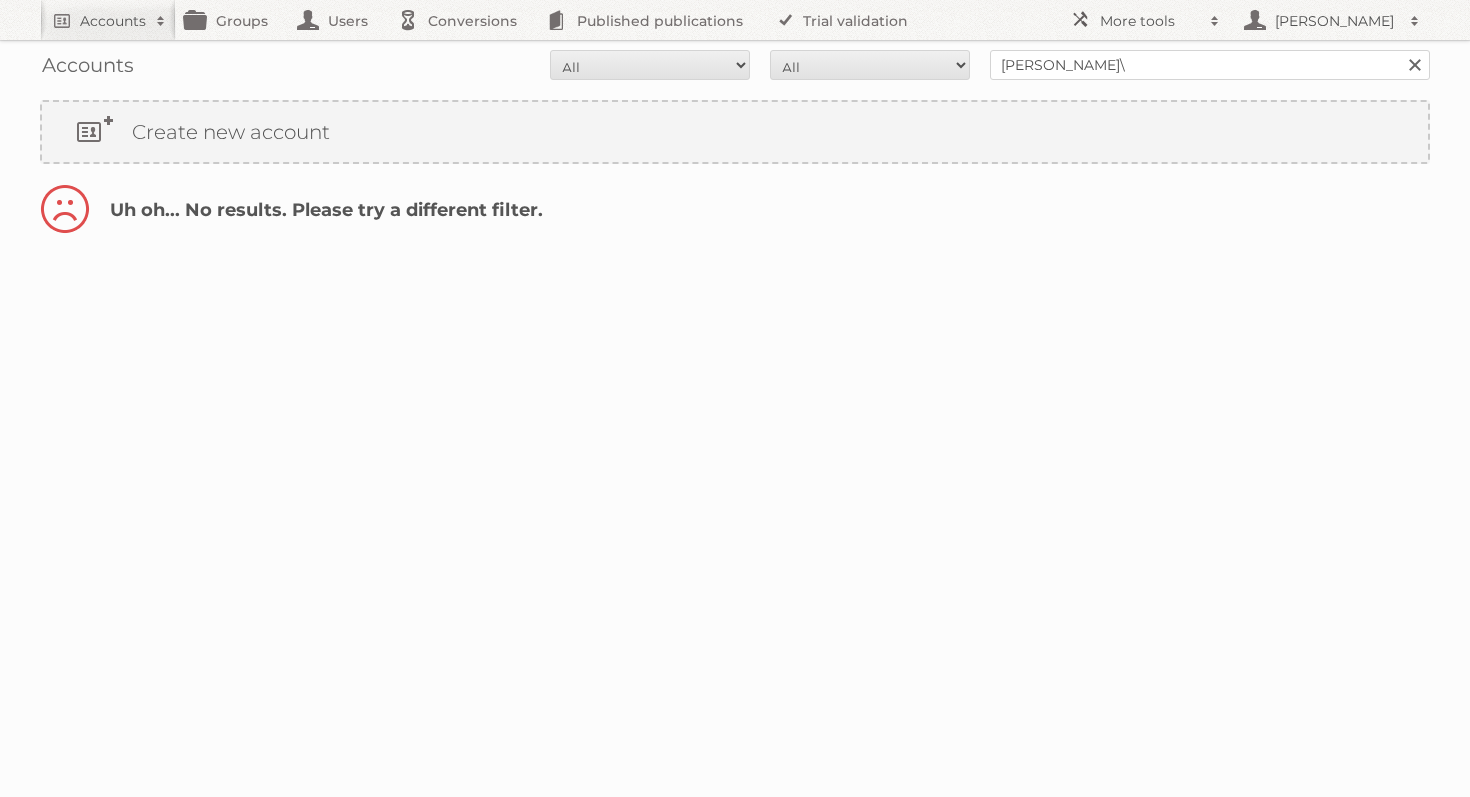 scroll, scrollTop: 0, scrollLeft: 0, axis: both 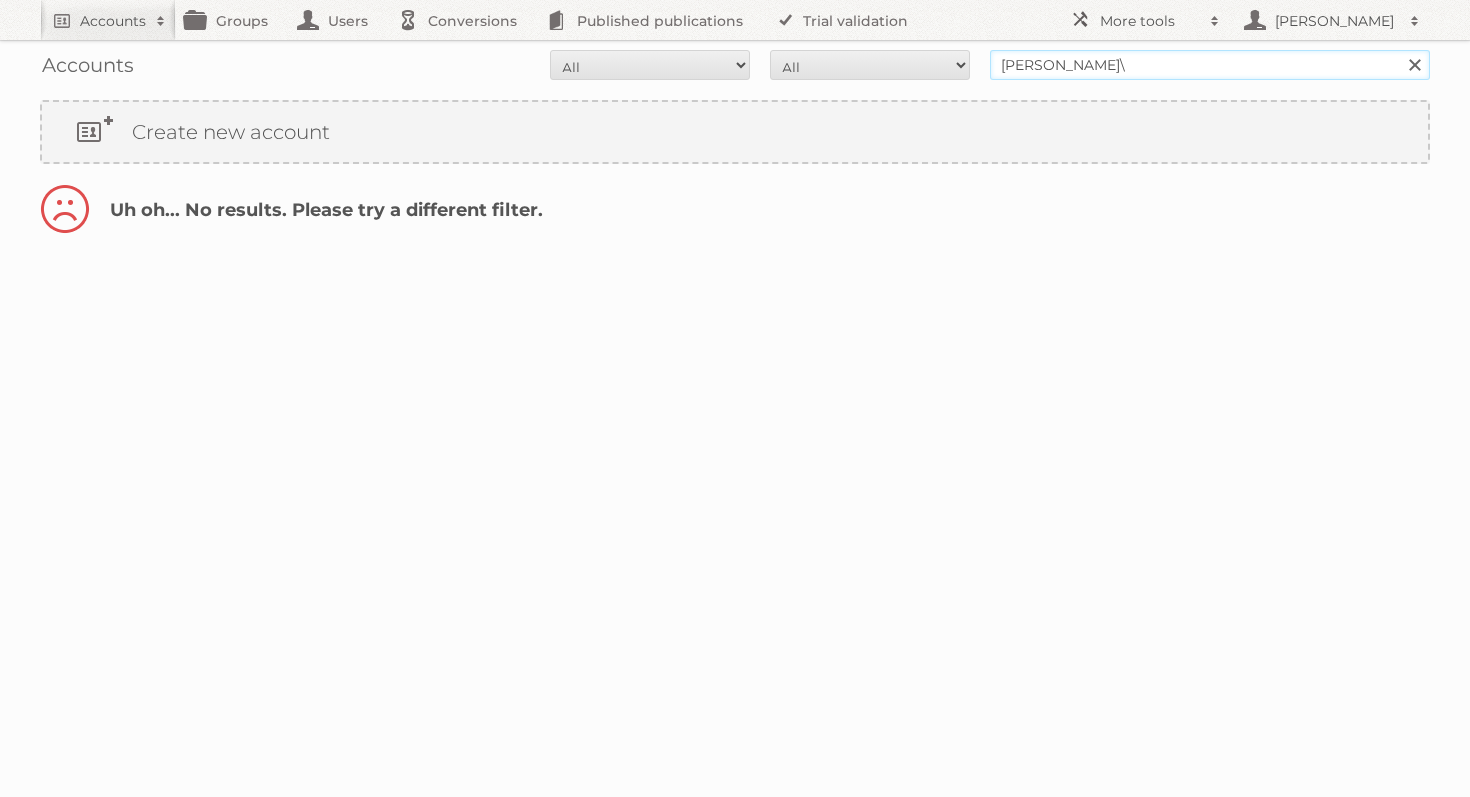 click on "[PERSON_NAME]\" at bounding box center (1210, 65) 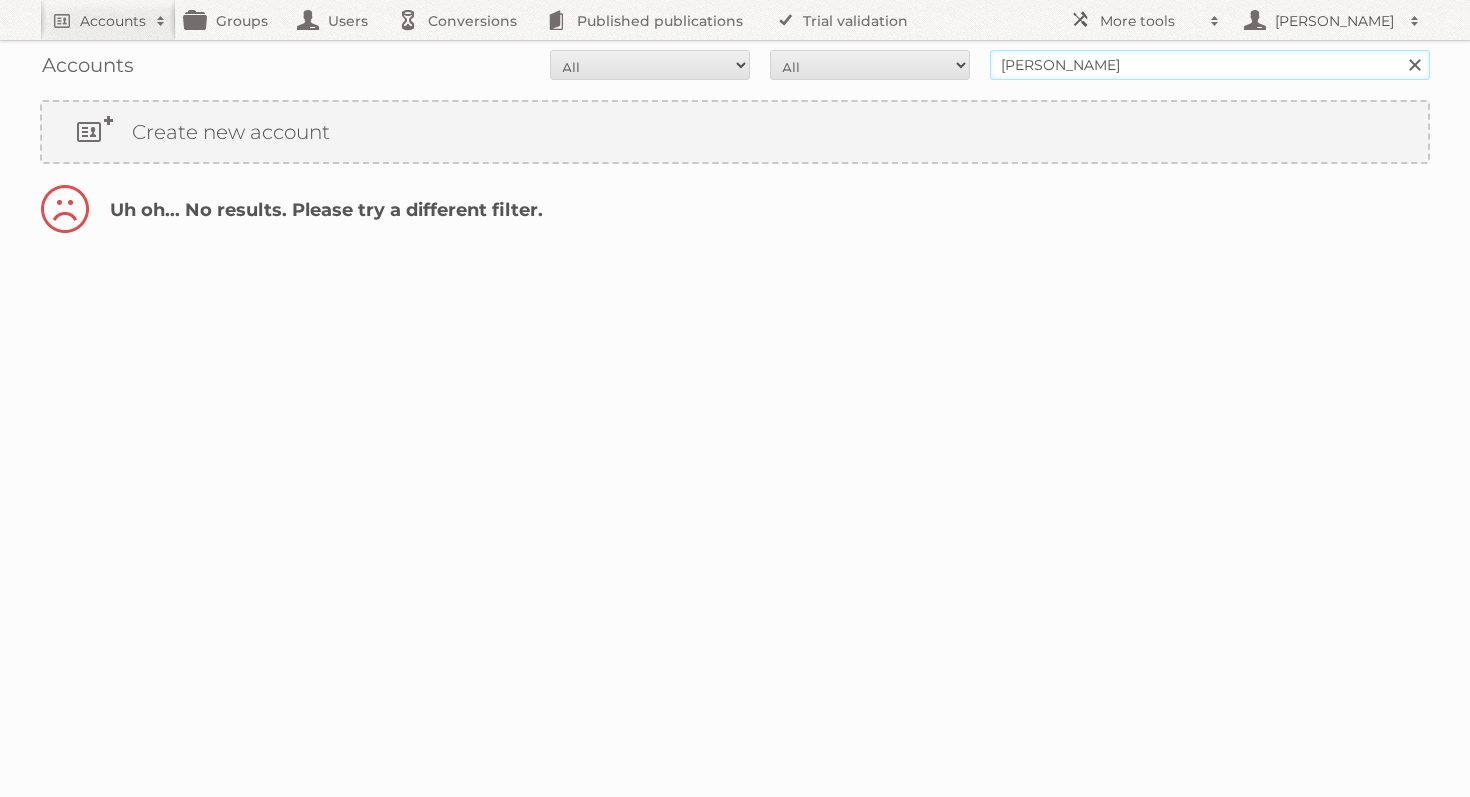 type on "[PERSON_NAME]" 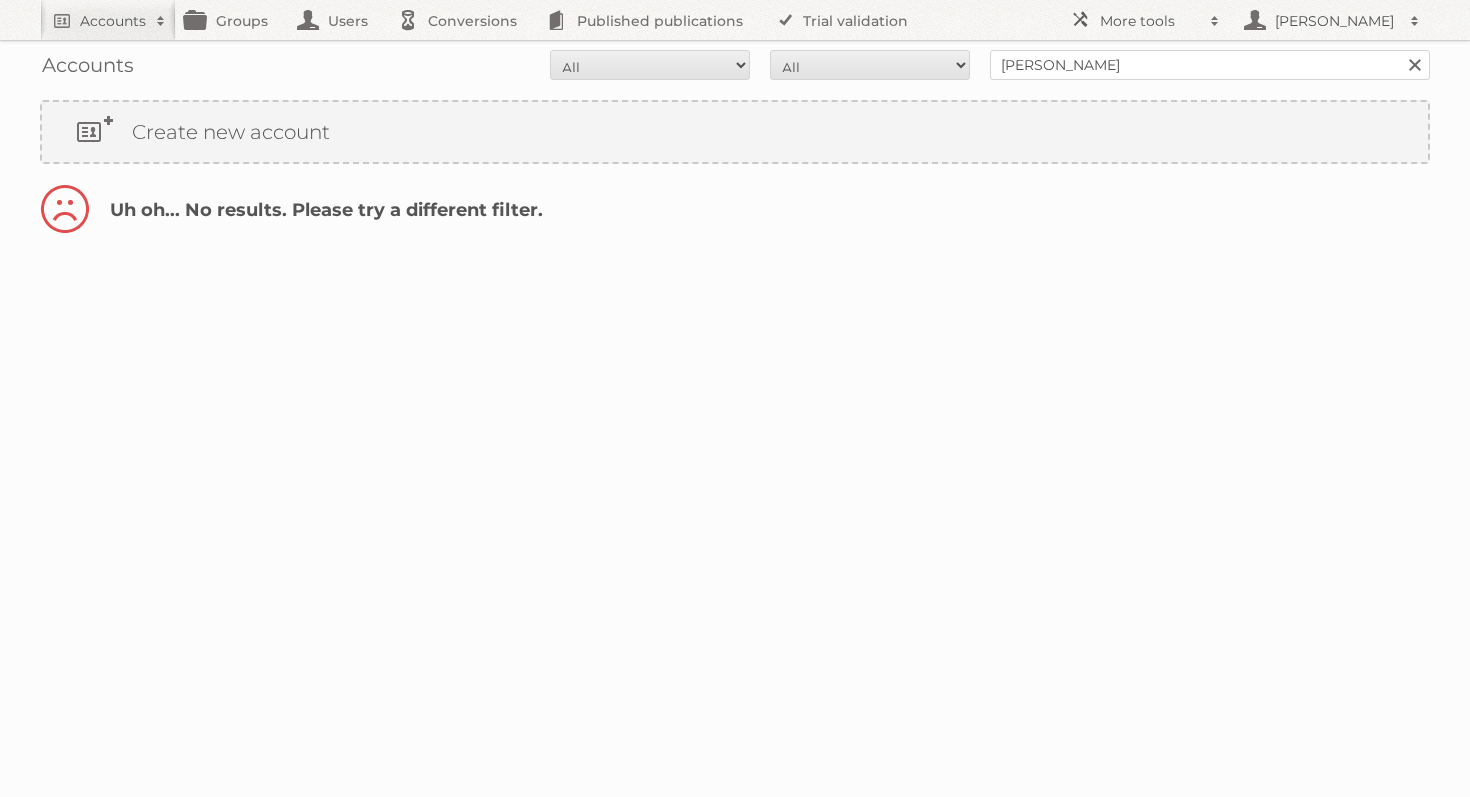 scroll, scrollTop: 0, scrollLeft: 0, axis: both 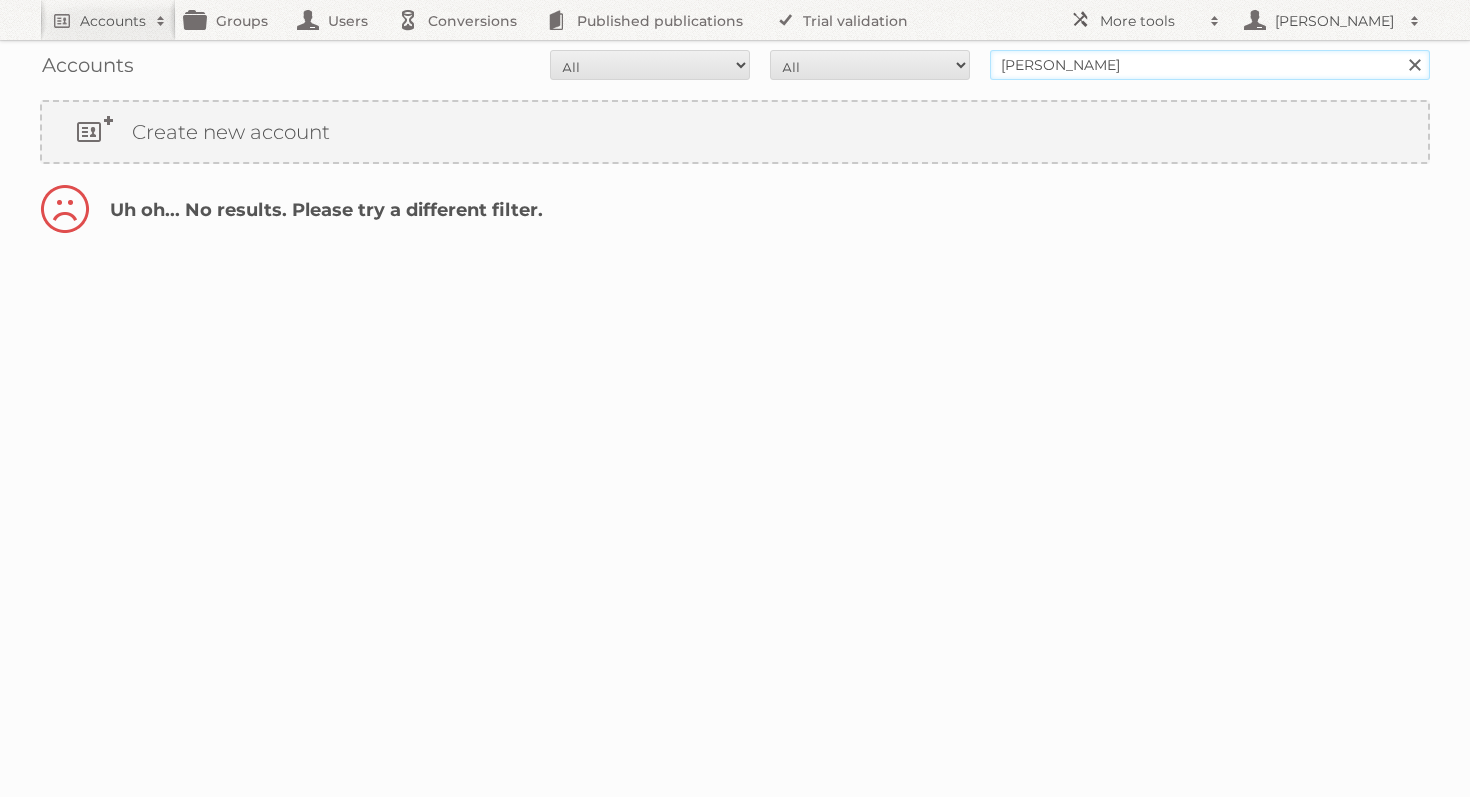 click on "george internal" at bounding box center [1210, 65] 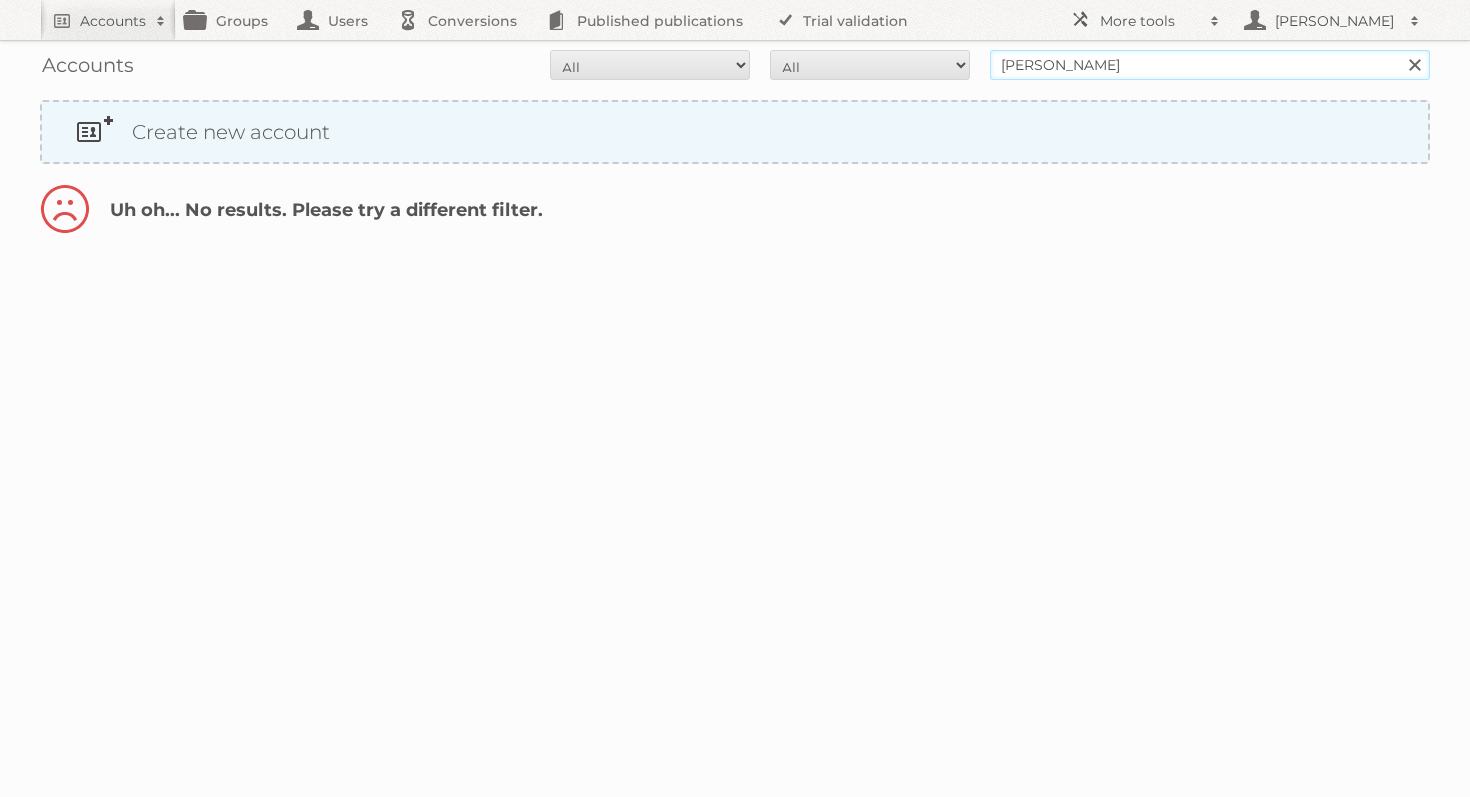 type on "[PERSON_NAME]" 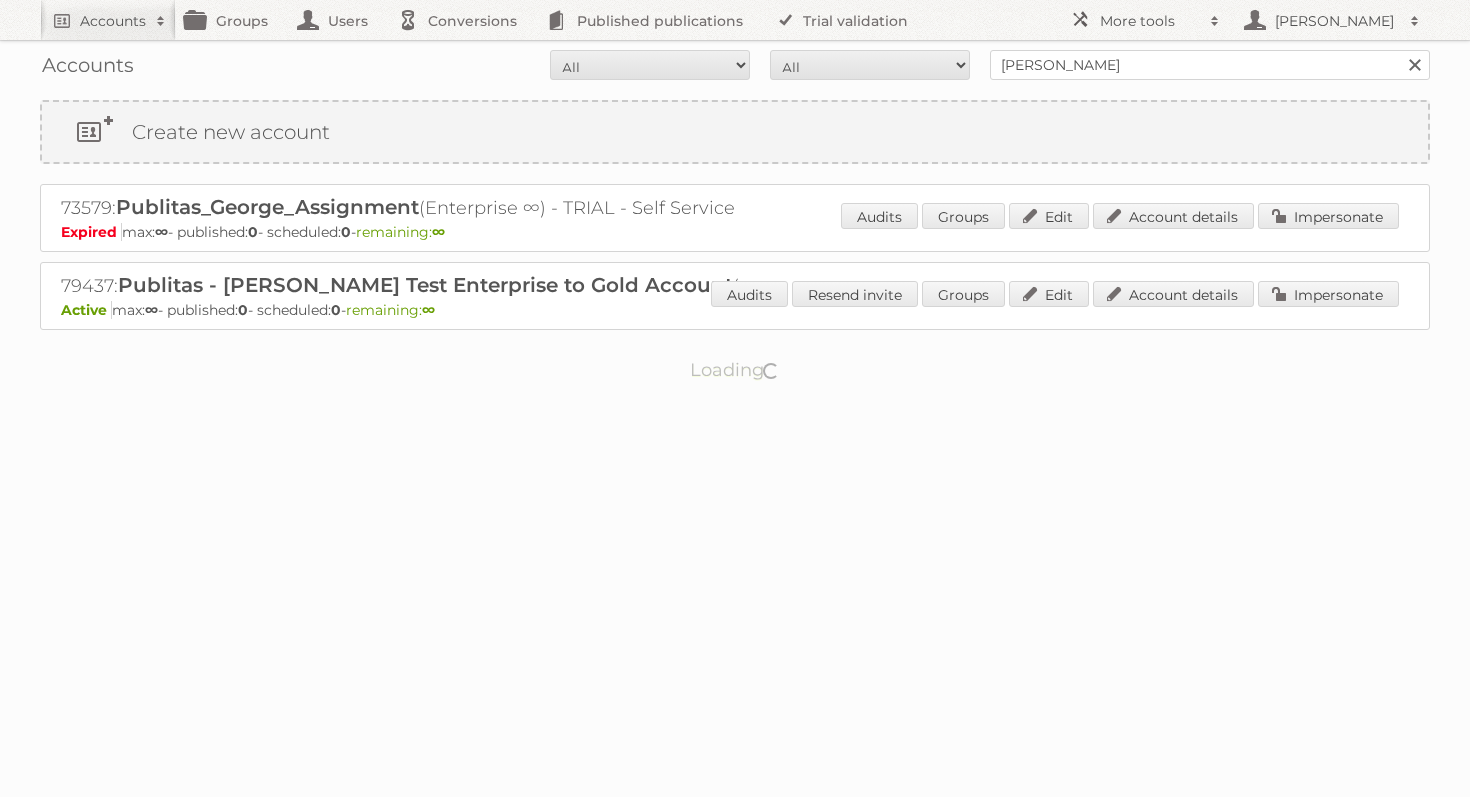scroll, scrollTop: 0, scrollLeft: 0, axis: both 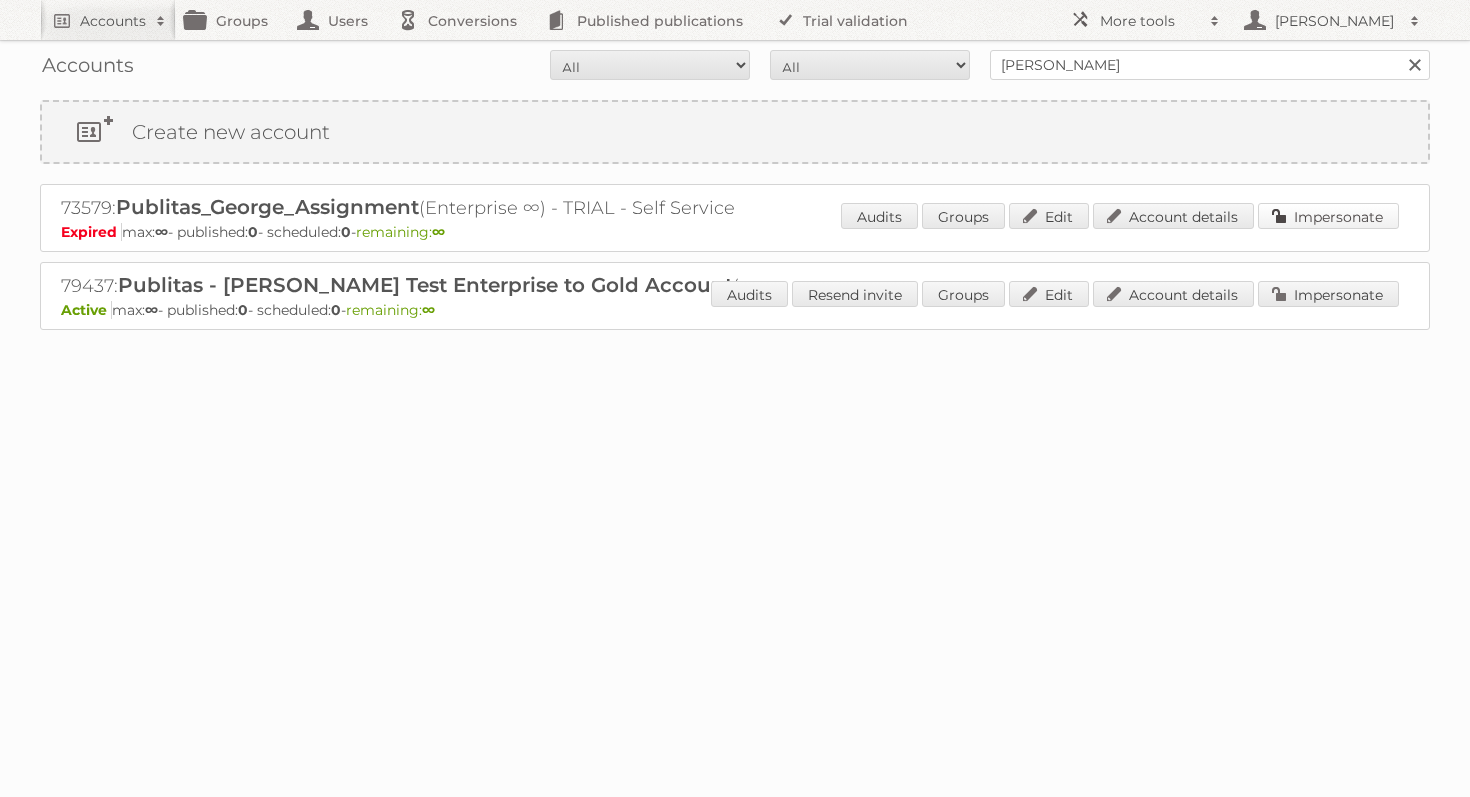 click on "Impersonate" at bounding box center (1328, 216) 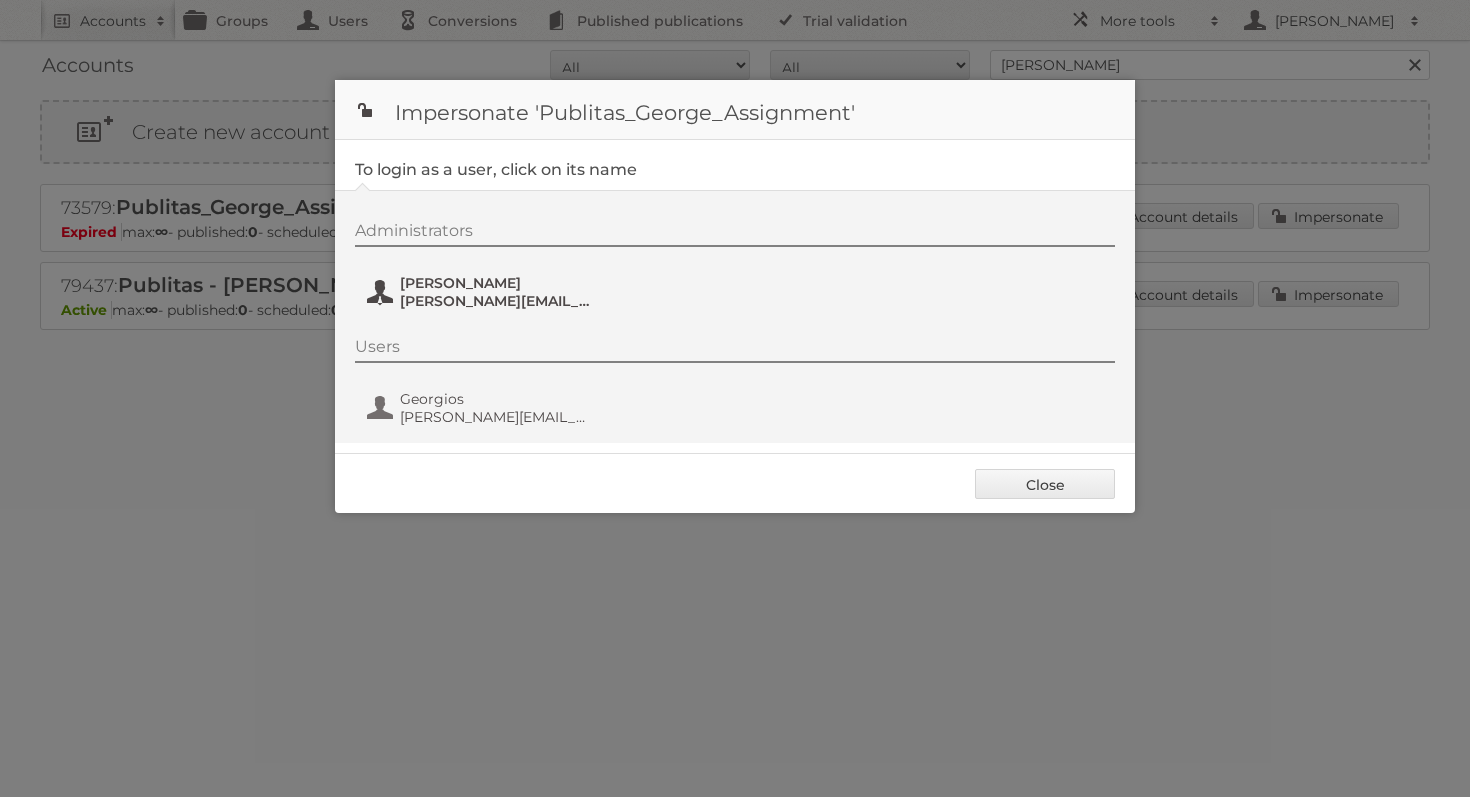 click on "[PERSON_NAME]" at bounding box center [497, 283] 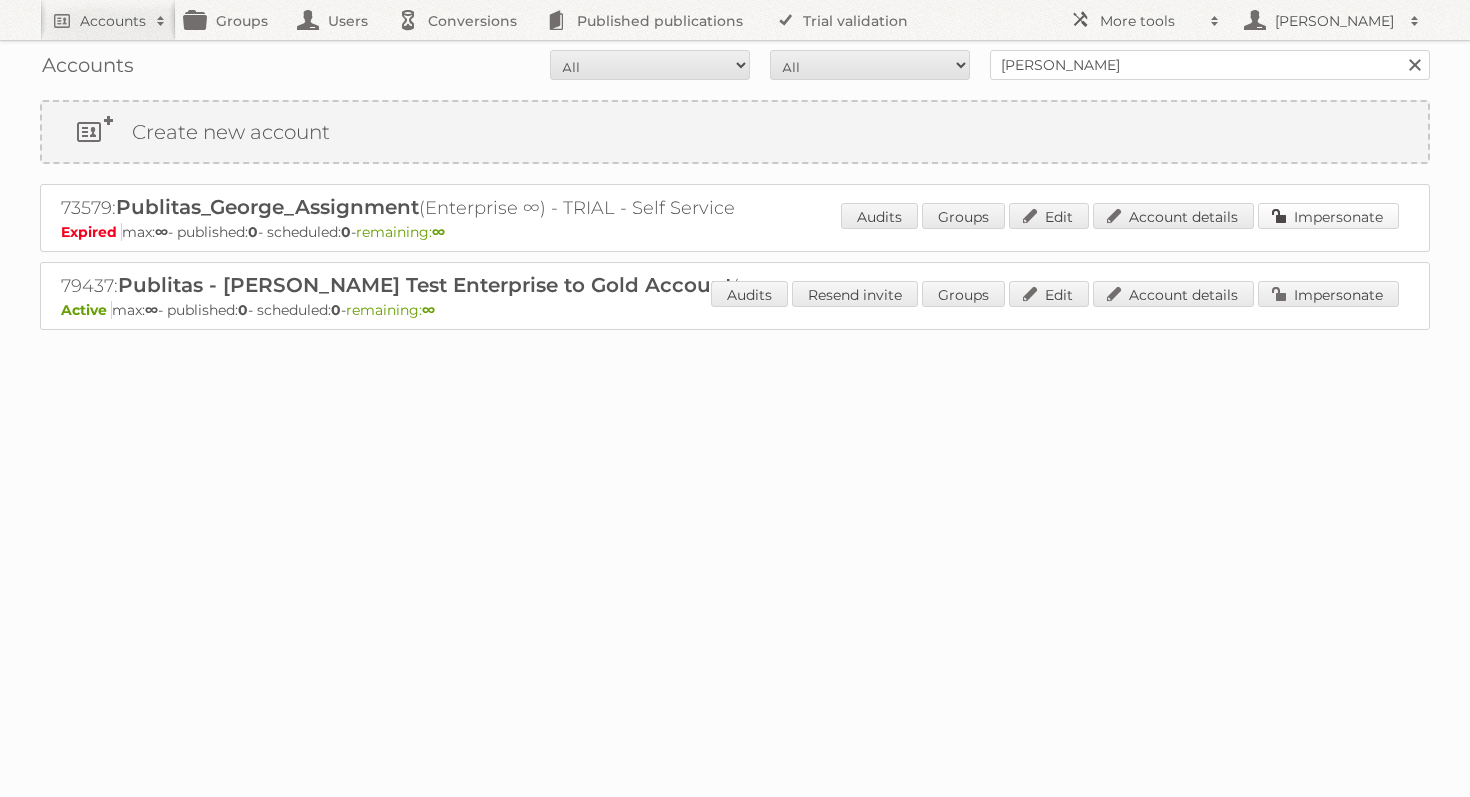 click on "Impersonate" at bounding box center [1328, 216] 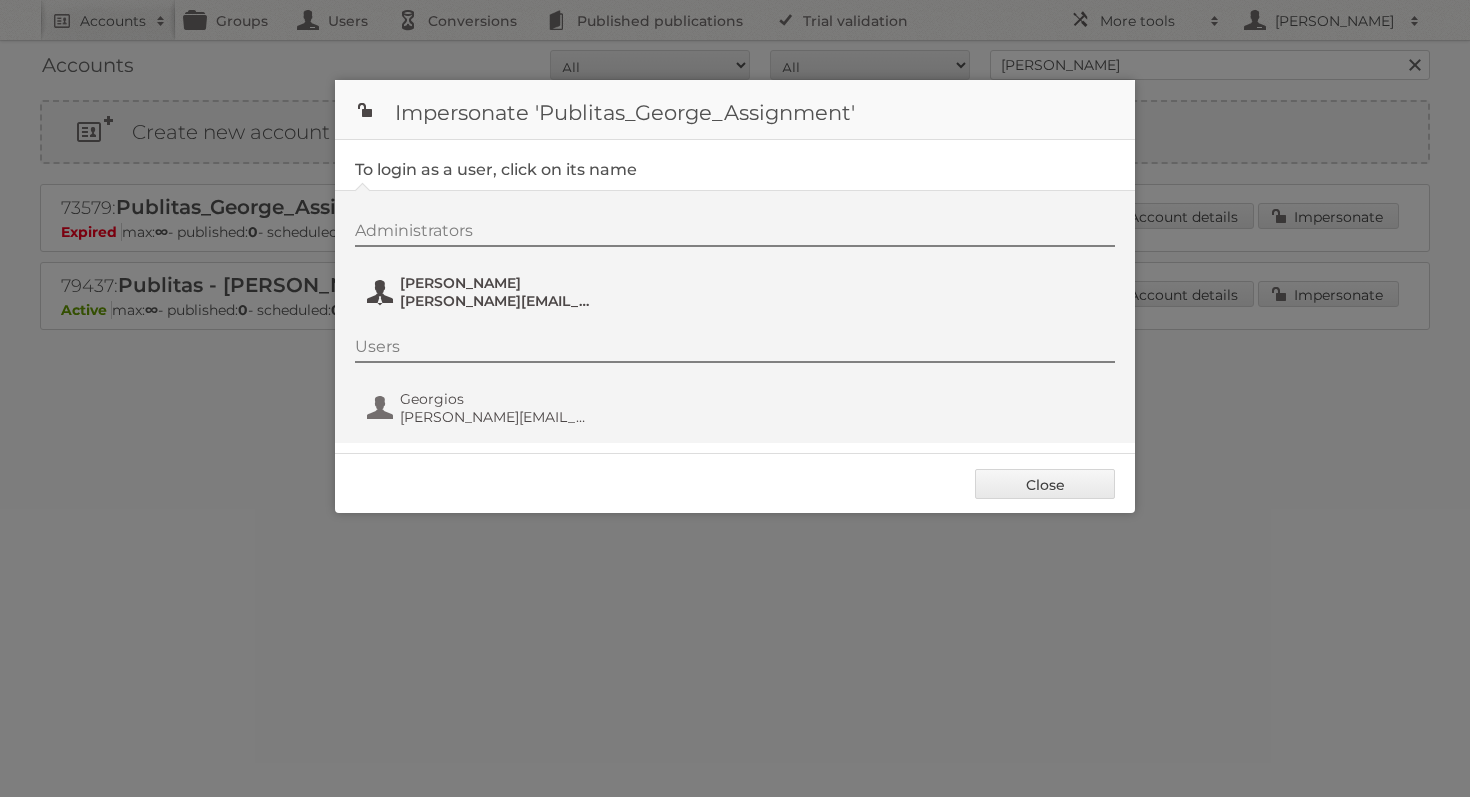 click on "george.a.kolokythas@gmail.com" at bounding box center [497, 301] 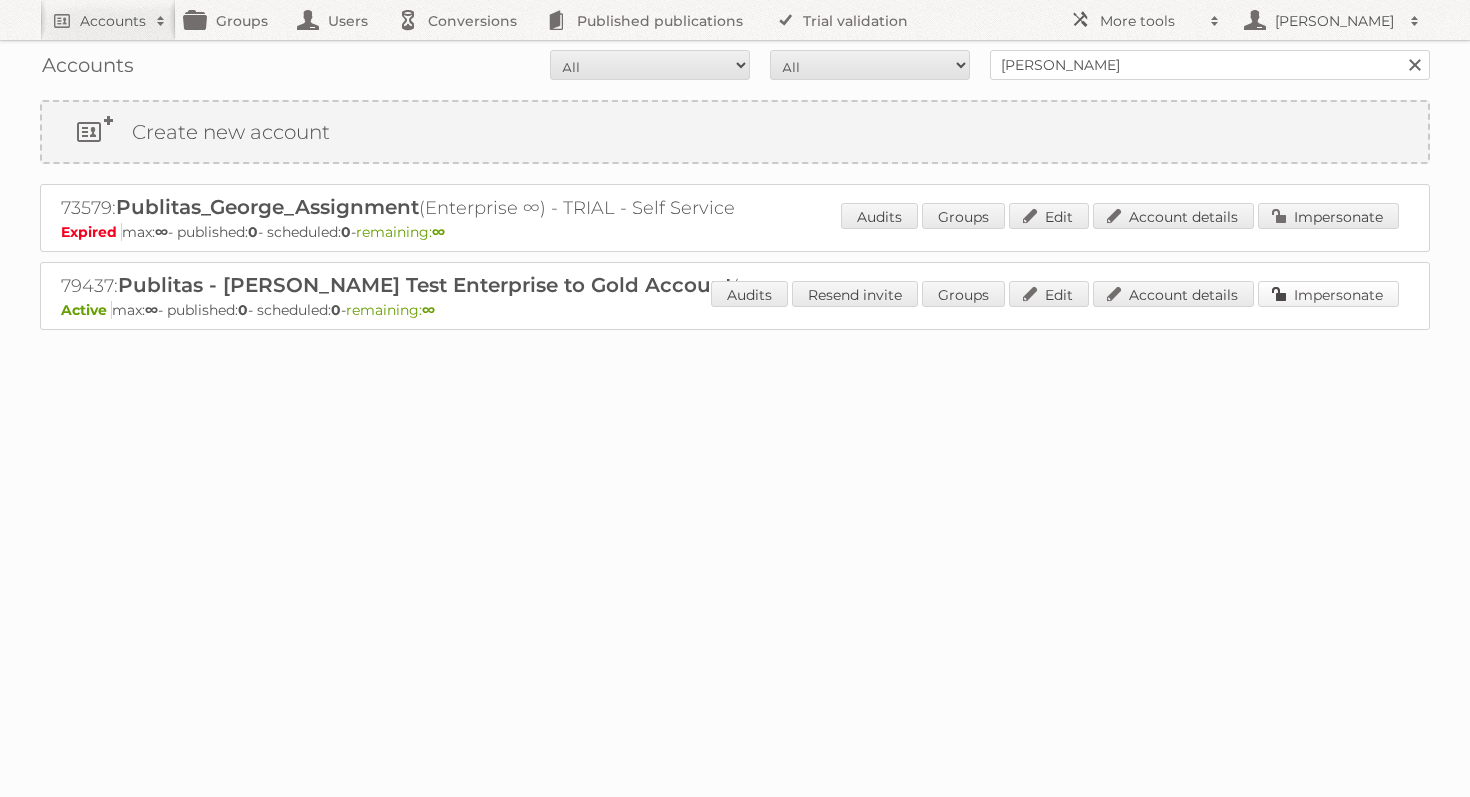 click on "Impersonate" at bounding box center [1328, 294] 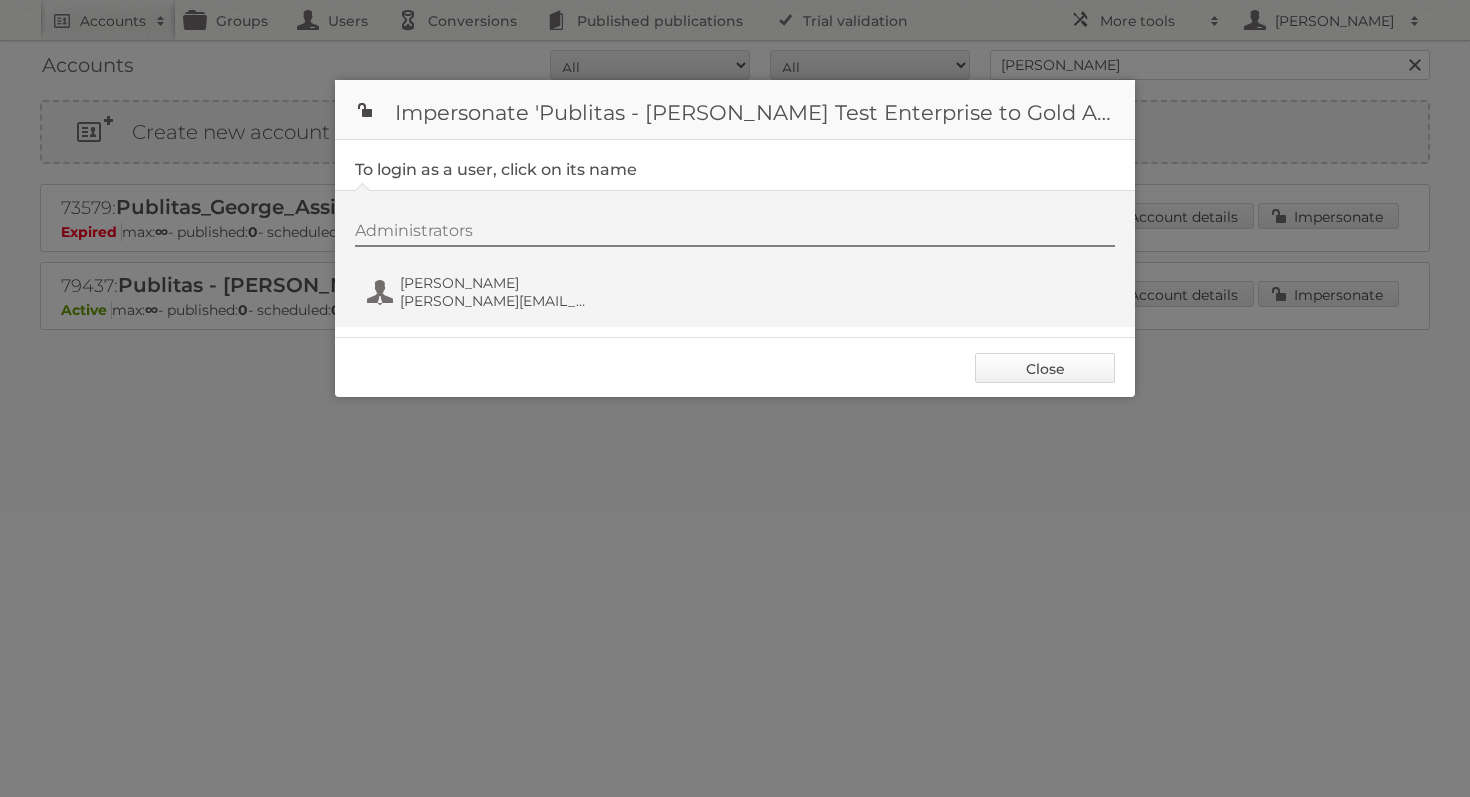 click on "Close" at bounding box center [1045, 368] 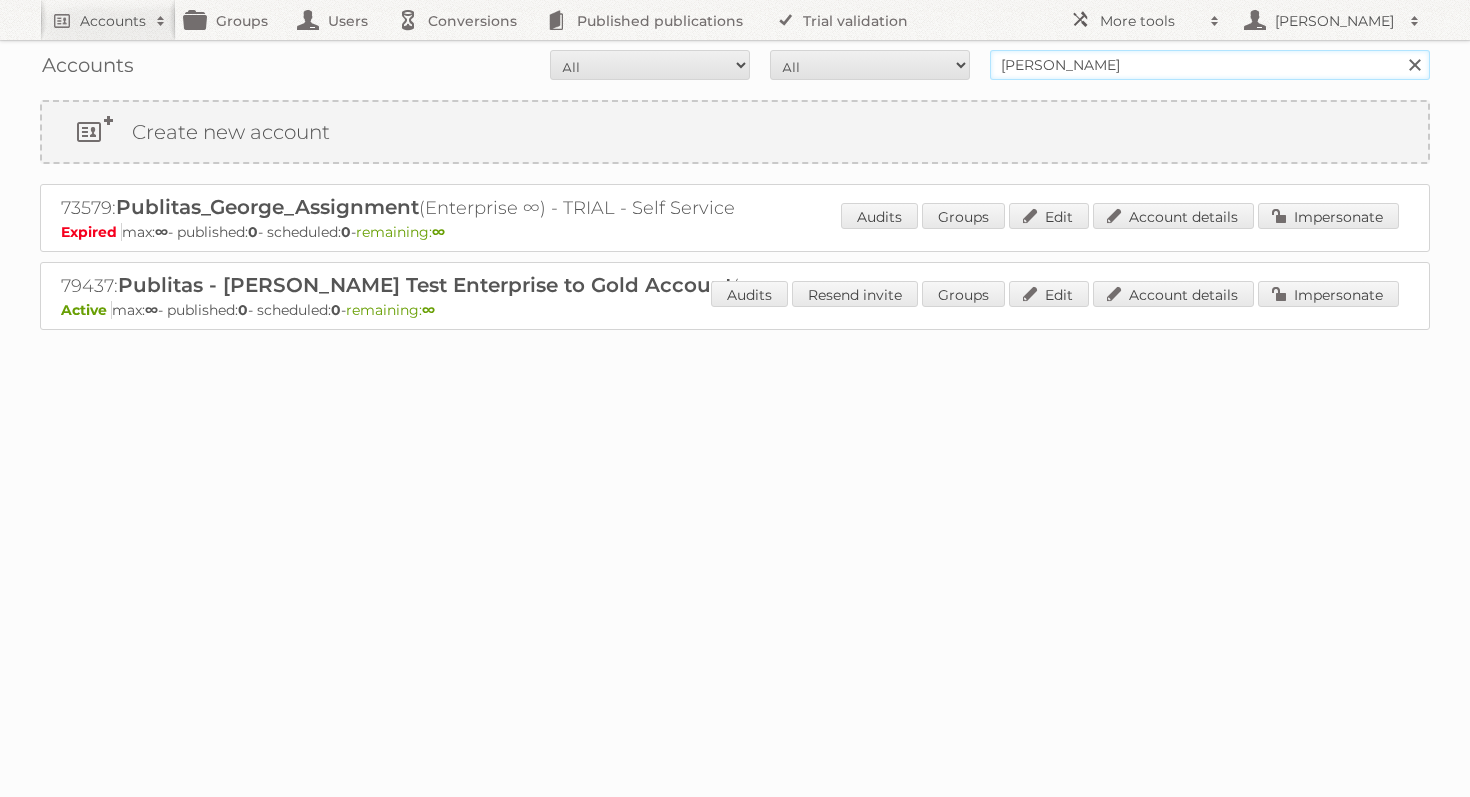 click on "kolokythas" at bounding box center [1210, 65] 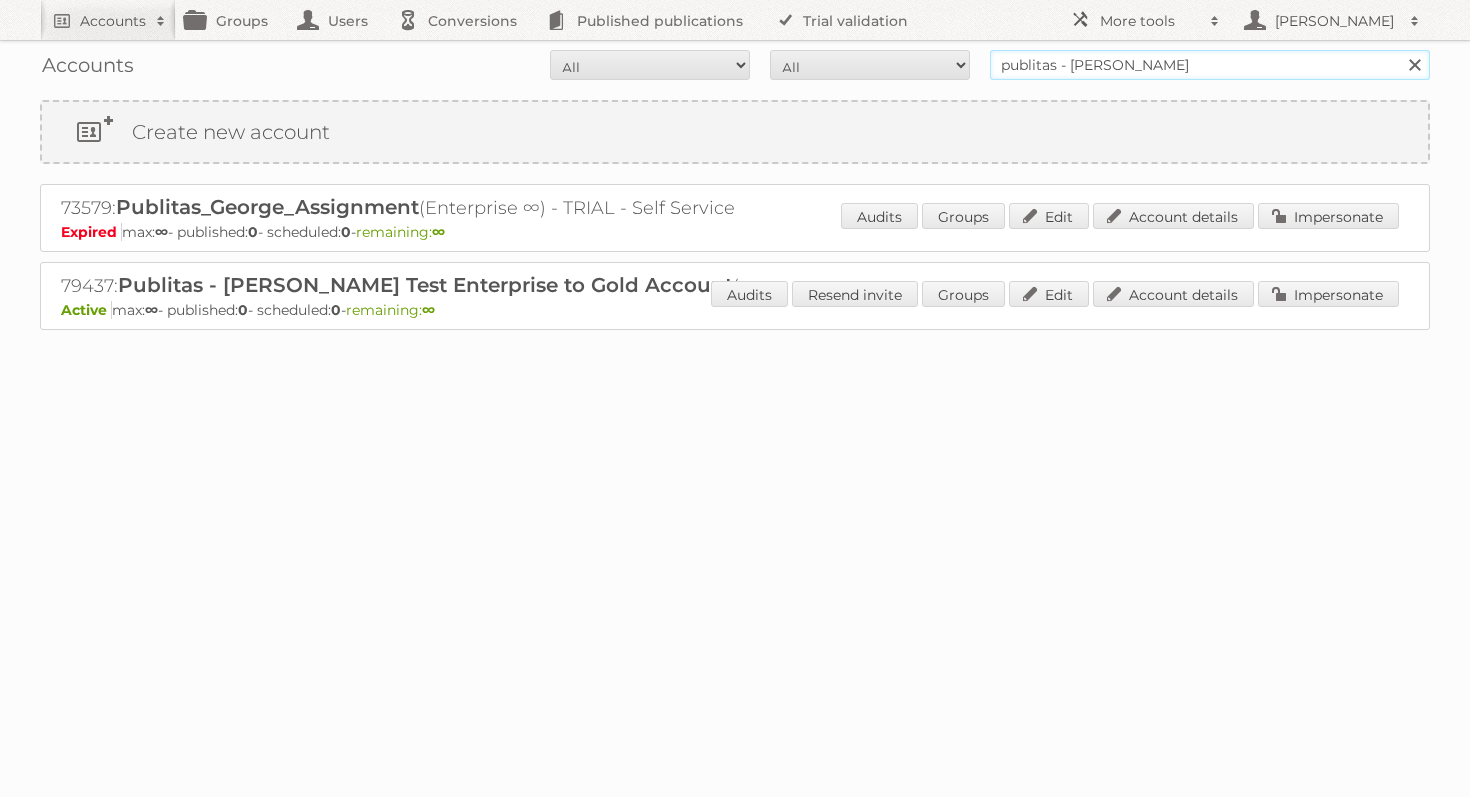 type on "publitas - George" 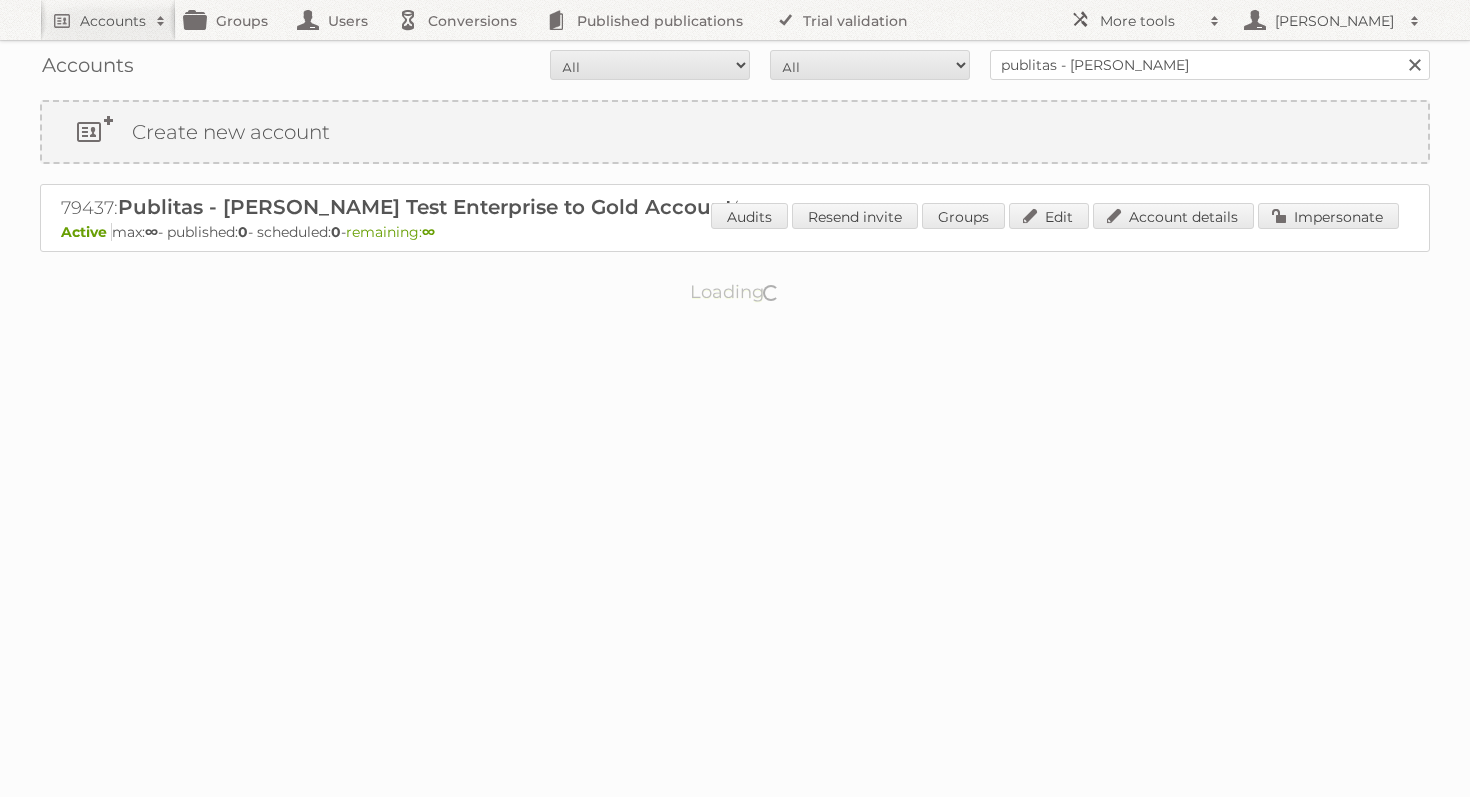scroll, scrollTop: 0, scrollLeft: 0, axis: both 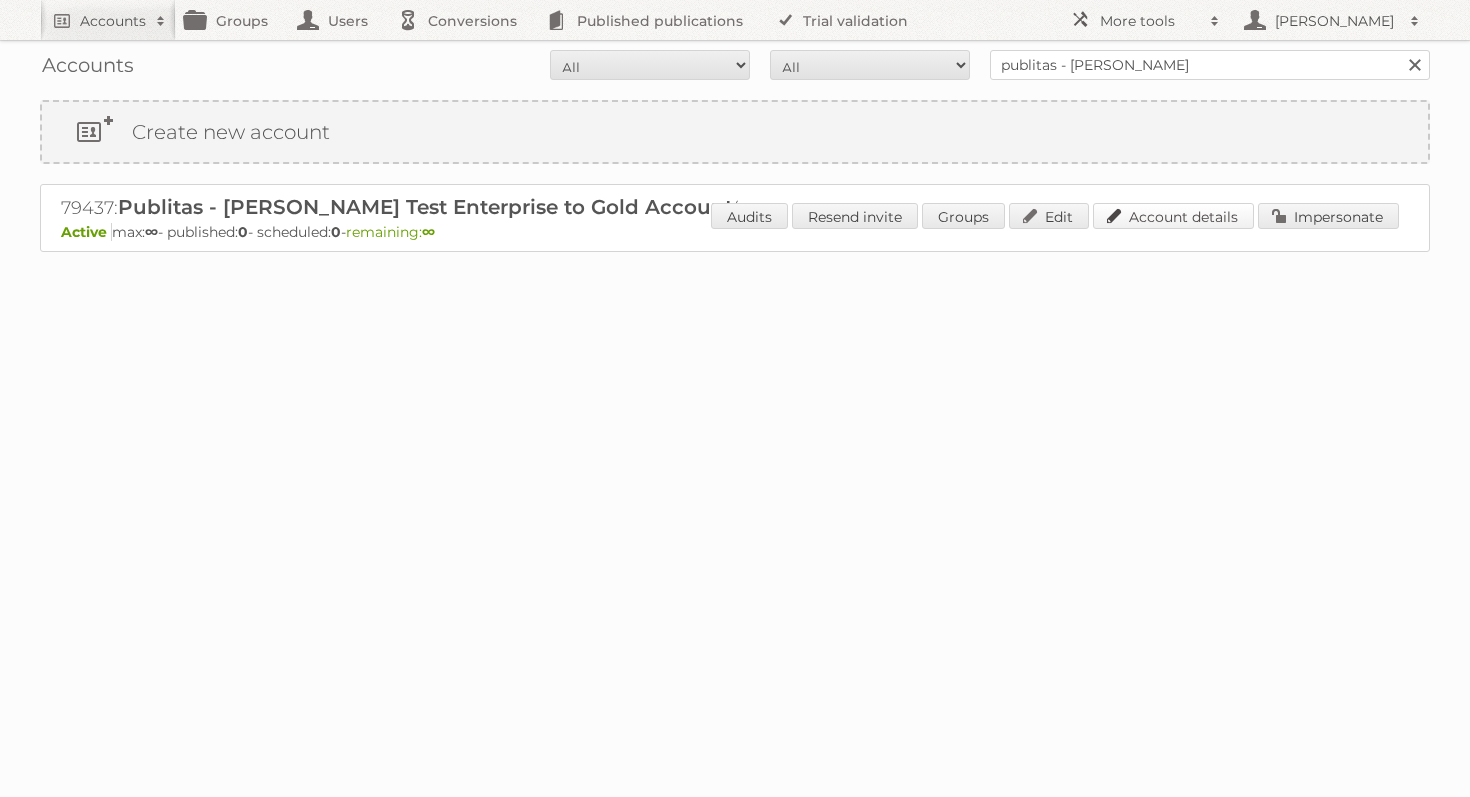click on "Account details" at bounding box center [1173, 216] 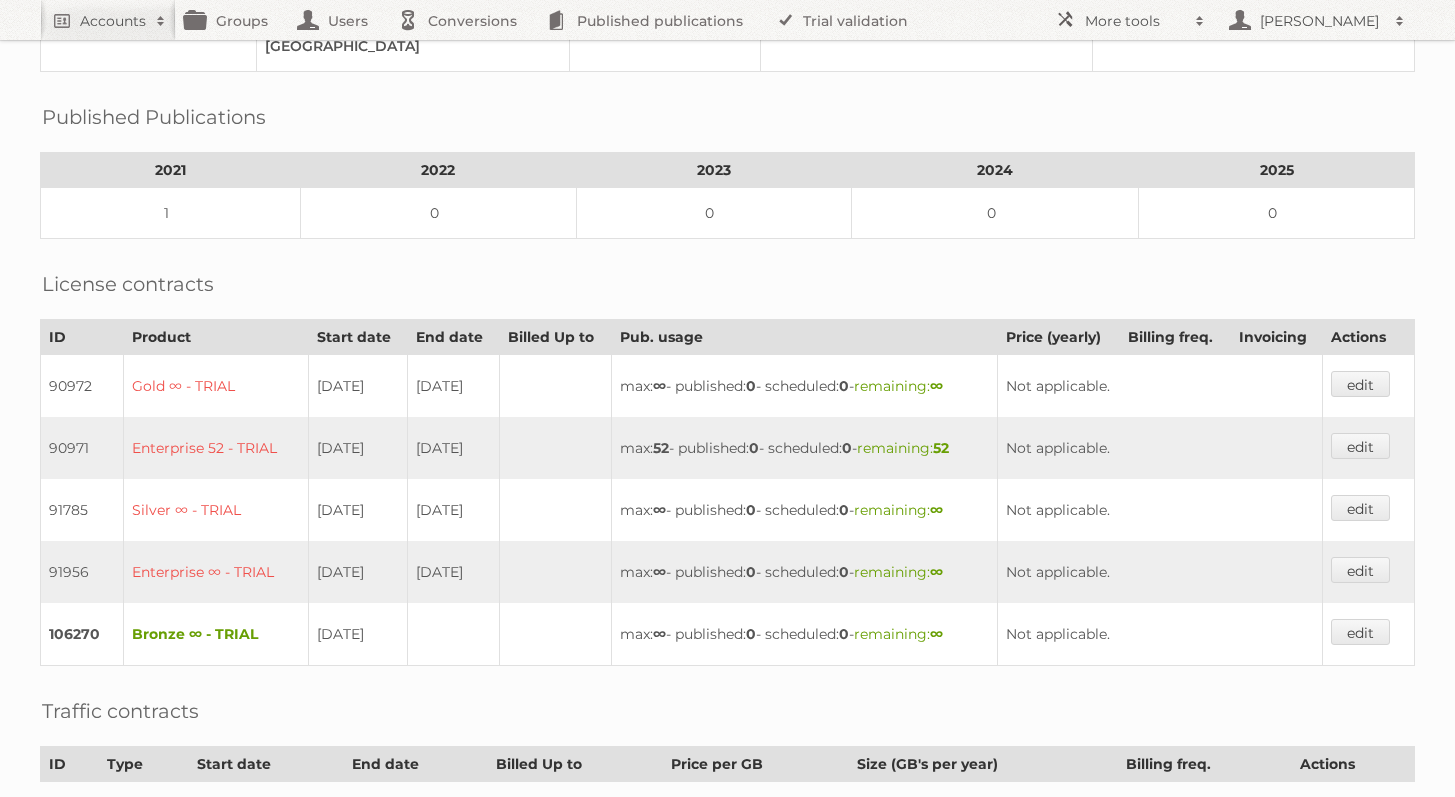 scroll, scrollTop: 0, scrollLeft: 0, axis: both 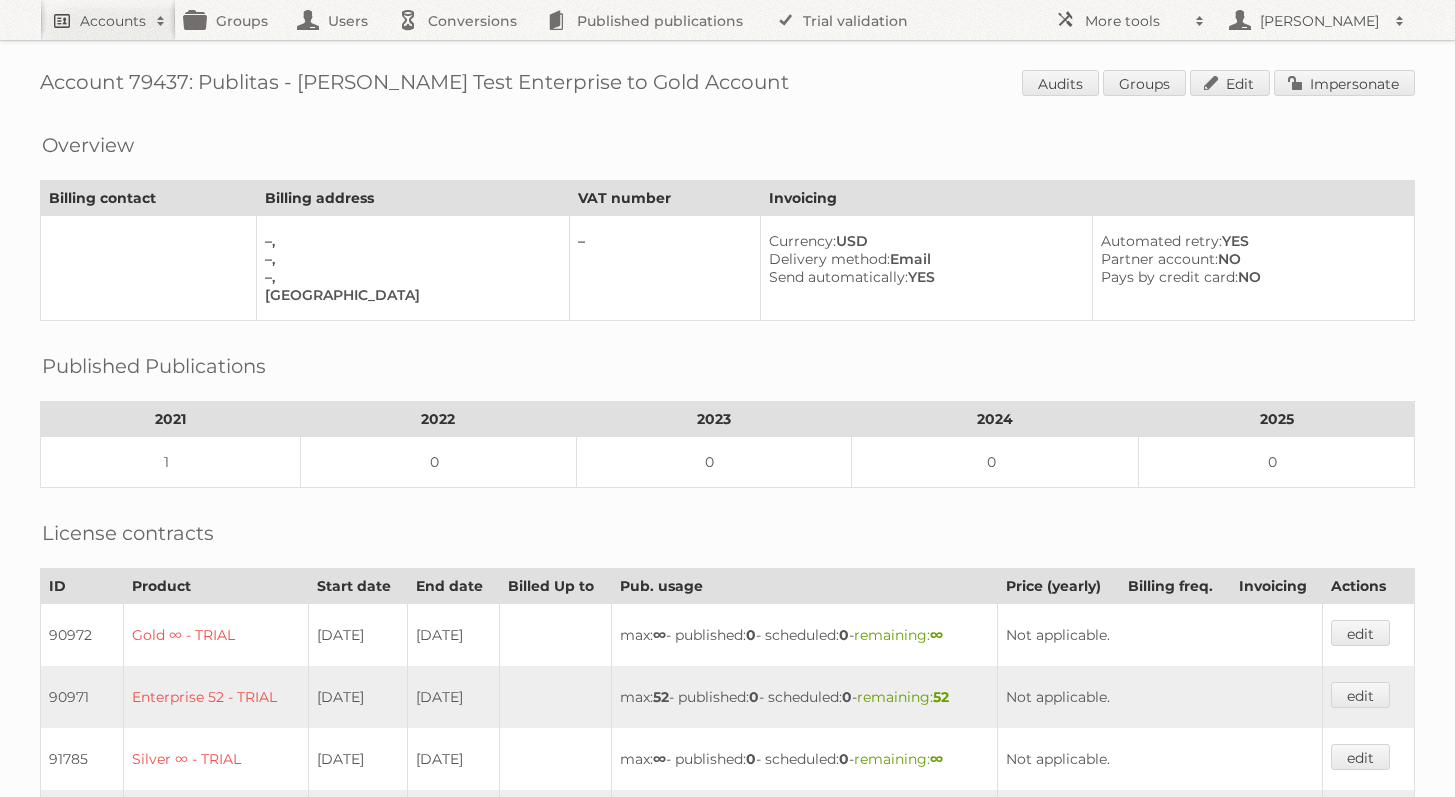 click on "Accounts" at bounding box center [113, 21] 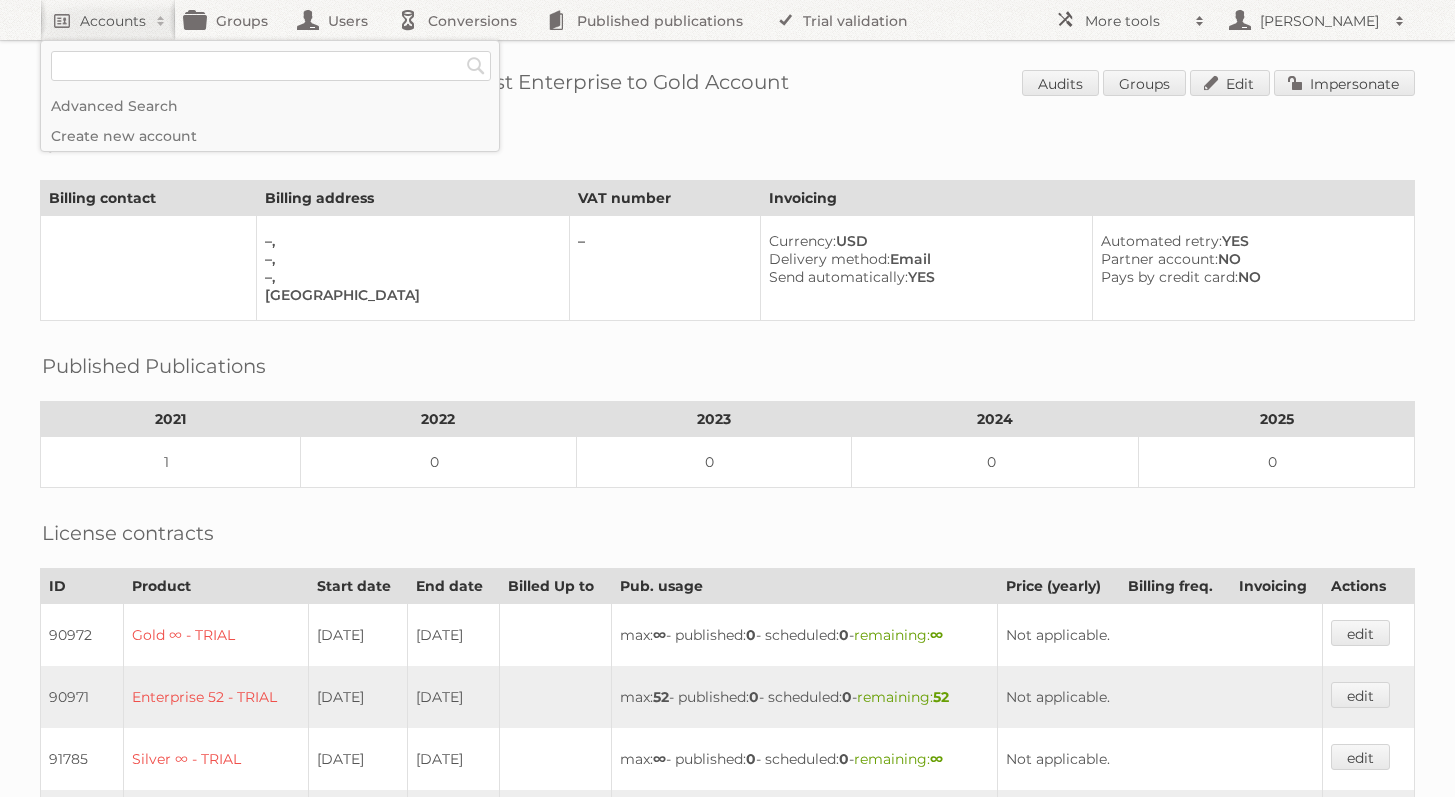 click on "Account 79437: Publitas - [PERSON_NAME] Test Enterprise to Gold Account
Audits
Groups
Edit
Impersonate
Overview
Billing contact
Billing address
VAT number
Invoicing
–,
–,
–,
[GEOGRAPHIC_DATA]
–
Currency:  USD
Delivery method:  Email
Send automatically:  YES
Automated retry:  YES
Partner account:  NO
Pays by credit card:  NO
Published Publications
2021
2022
2023
2024
2025
1
0
0
0
0
License contracts
ID
Product
Start date
0" at bounding box center (727, 661) 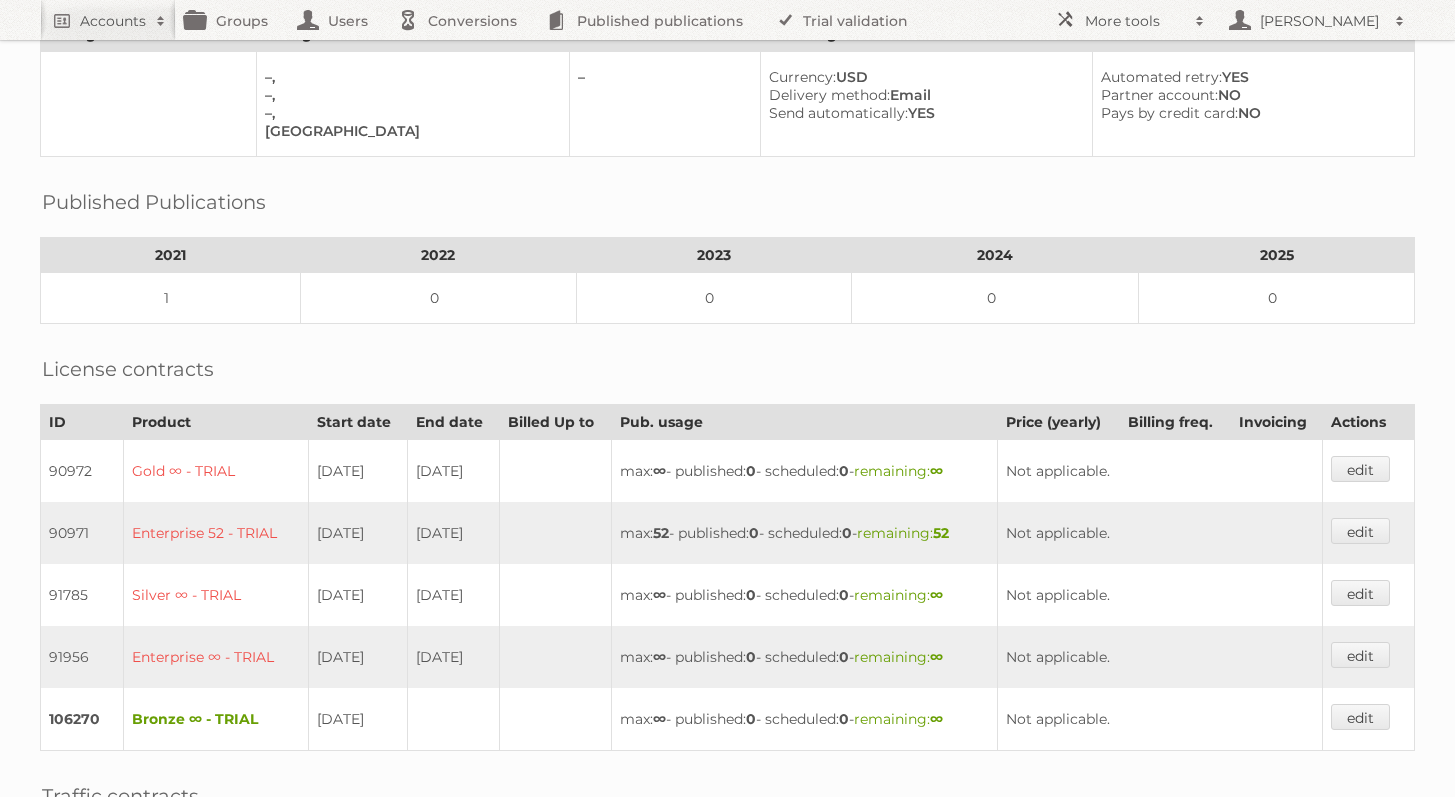 scroll, scrollTop: 0, scrollLeft: 0, axis: both 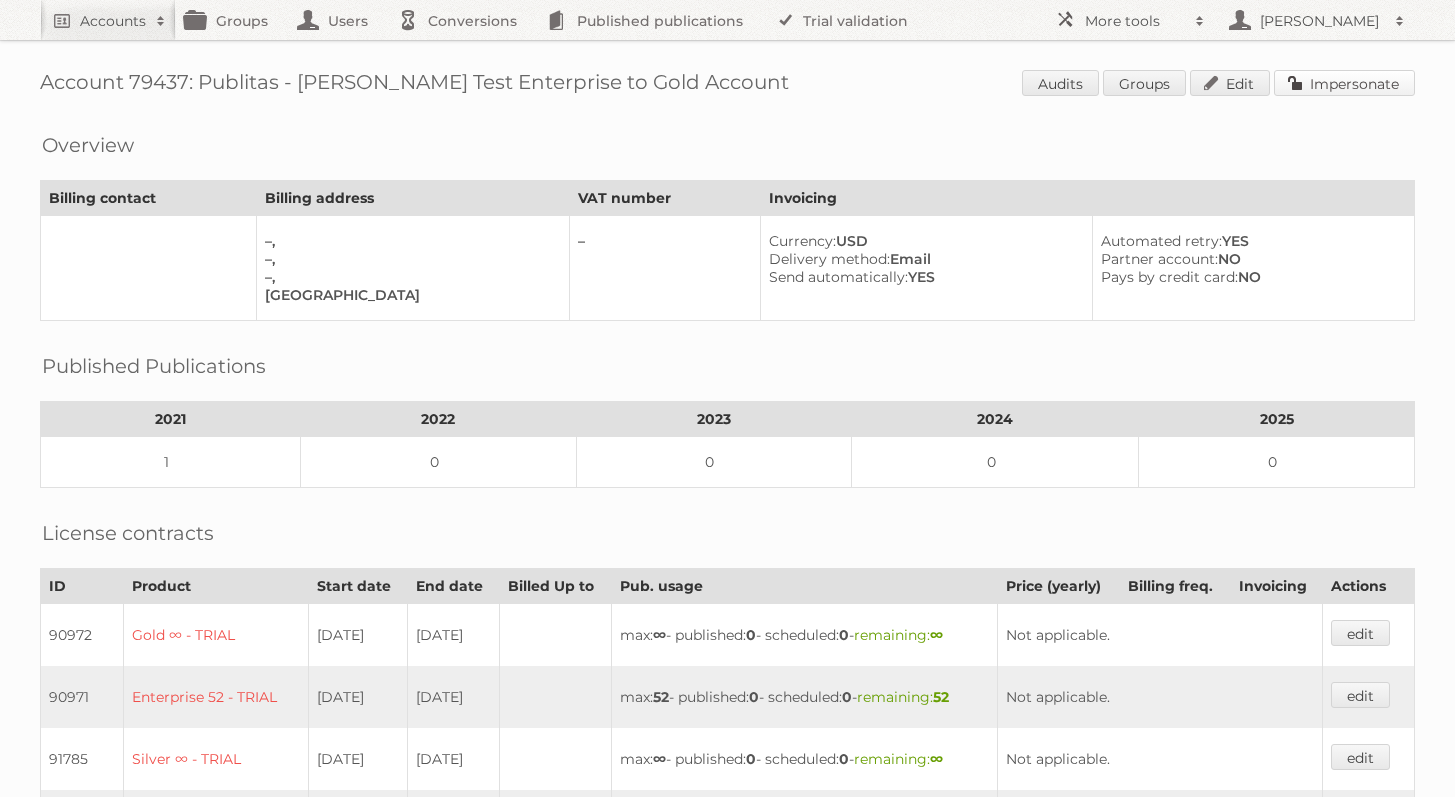 click on "Impersonate" at bounding box center [1344, 83] 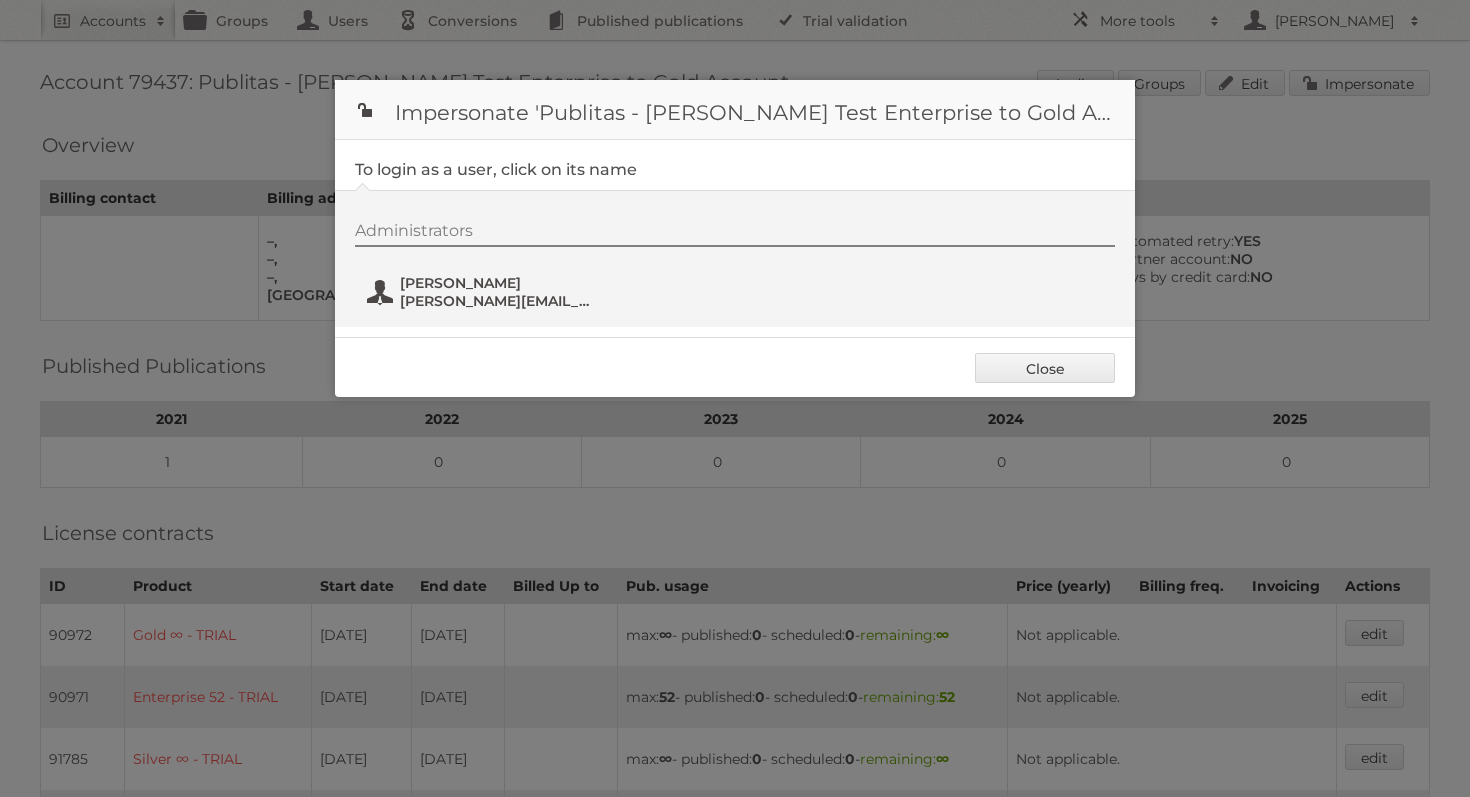 click on "George Kolokythas" at bounding box center (497, 283) 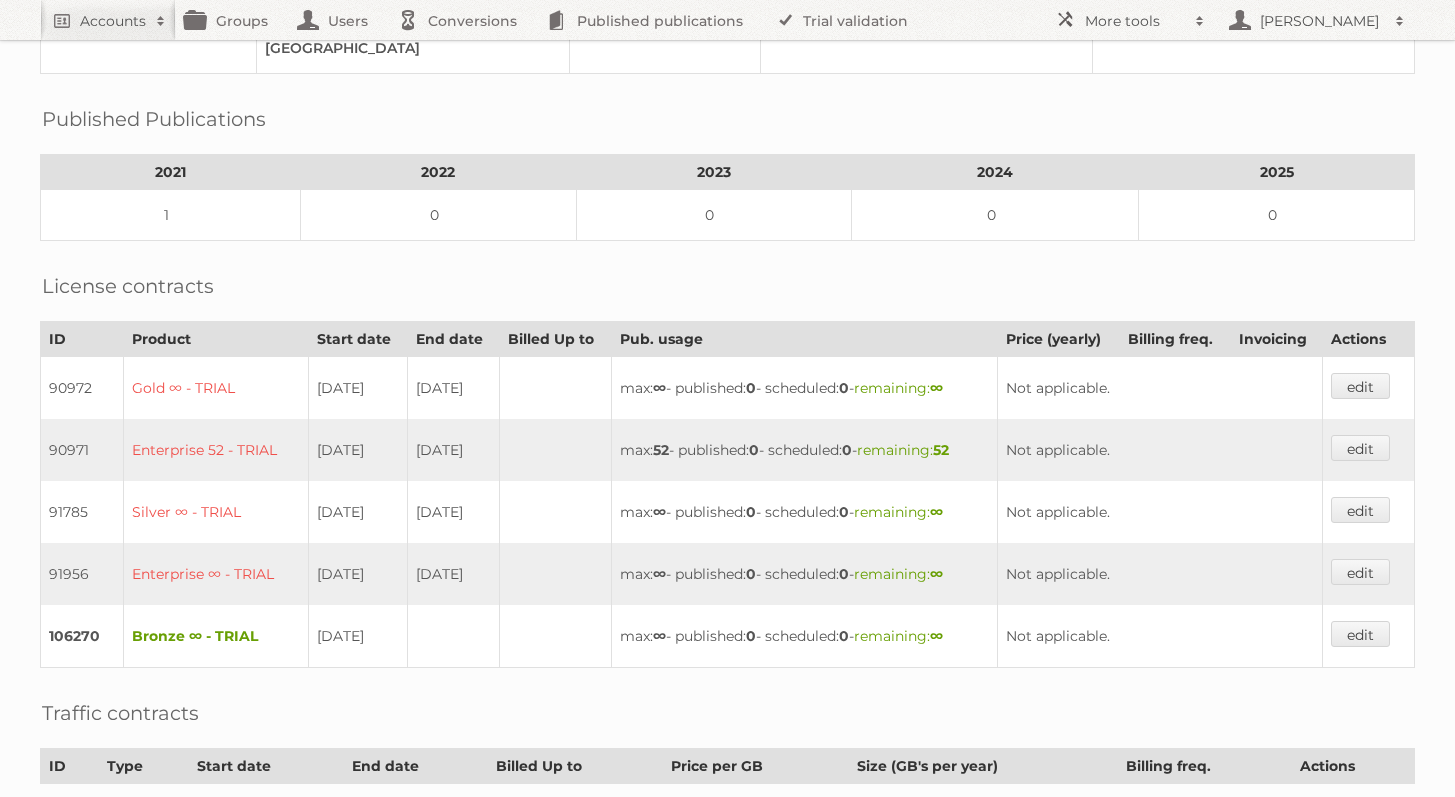 scroll, scrollTop: 237, scrollLeft: 0, axis: vertical 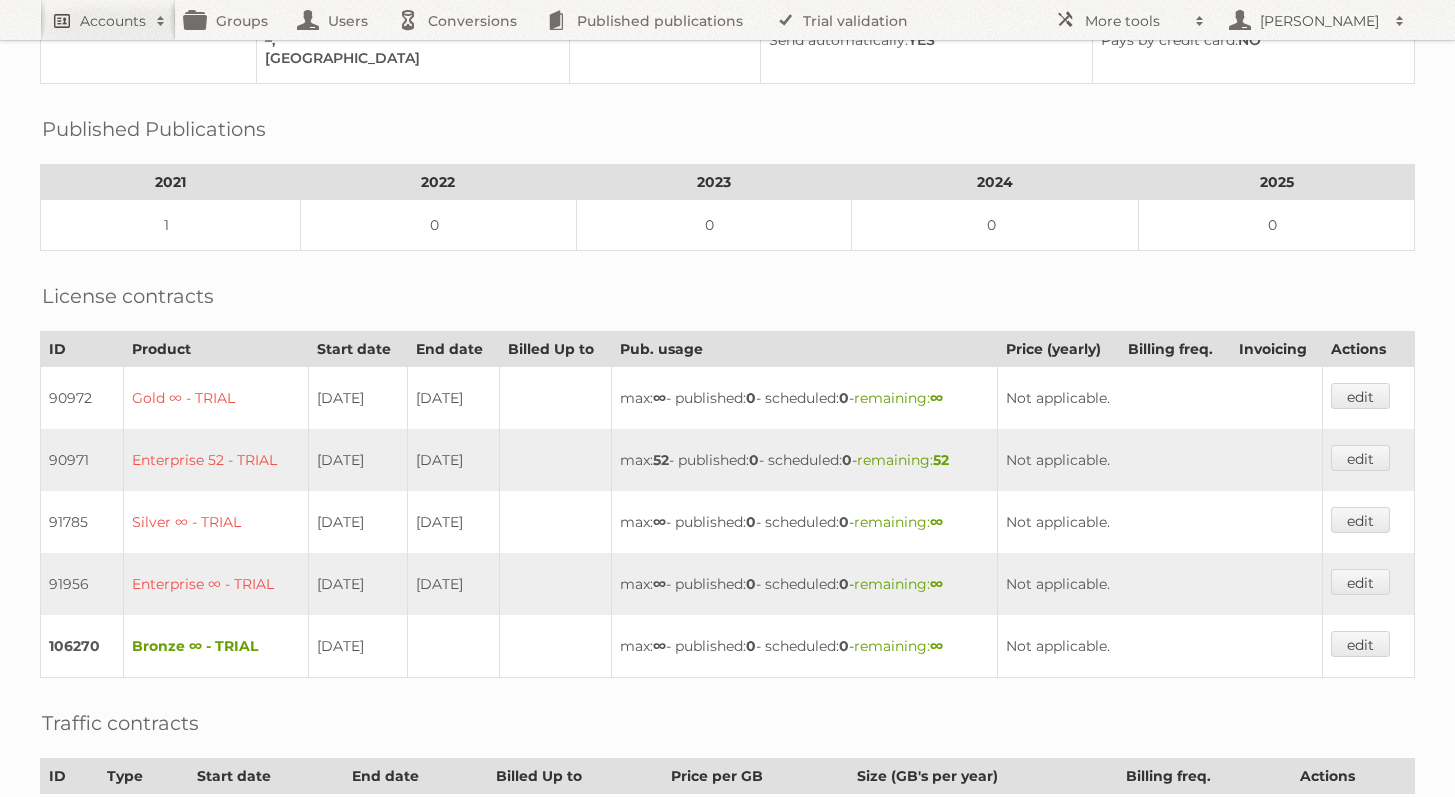click on "Accounts" at bounding box center (113, 21) 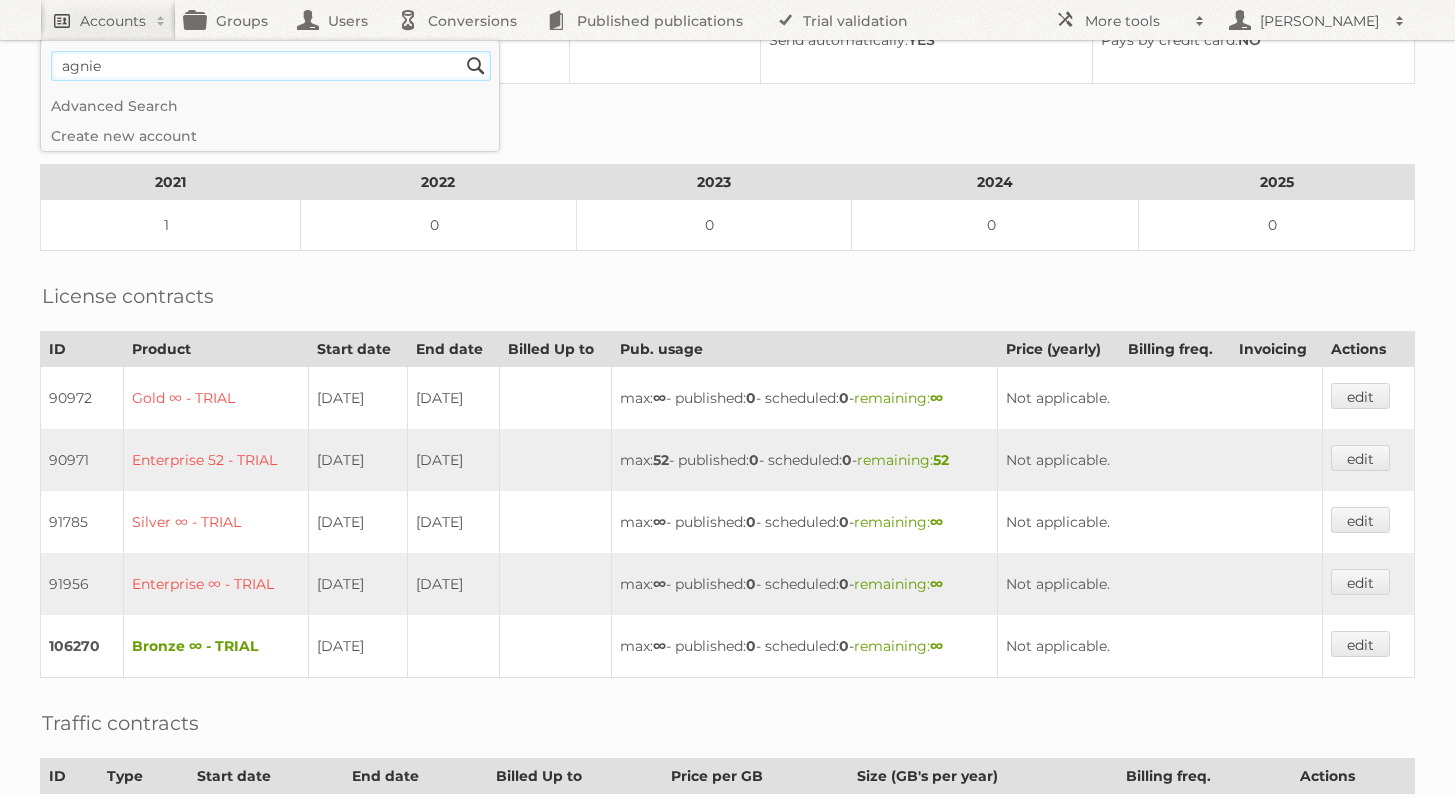 type on "[PERSON_NAME]" 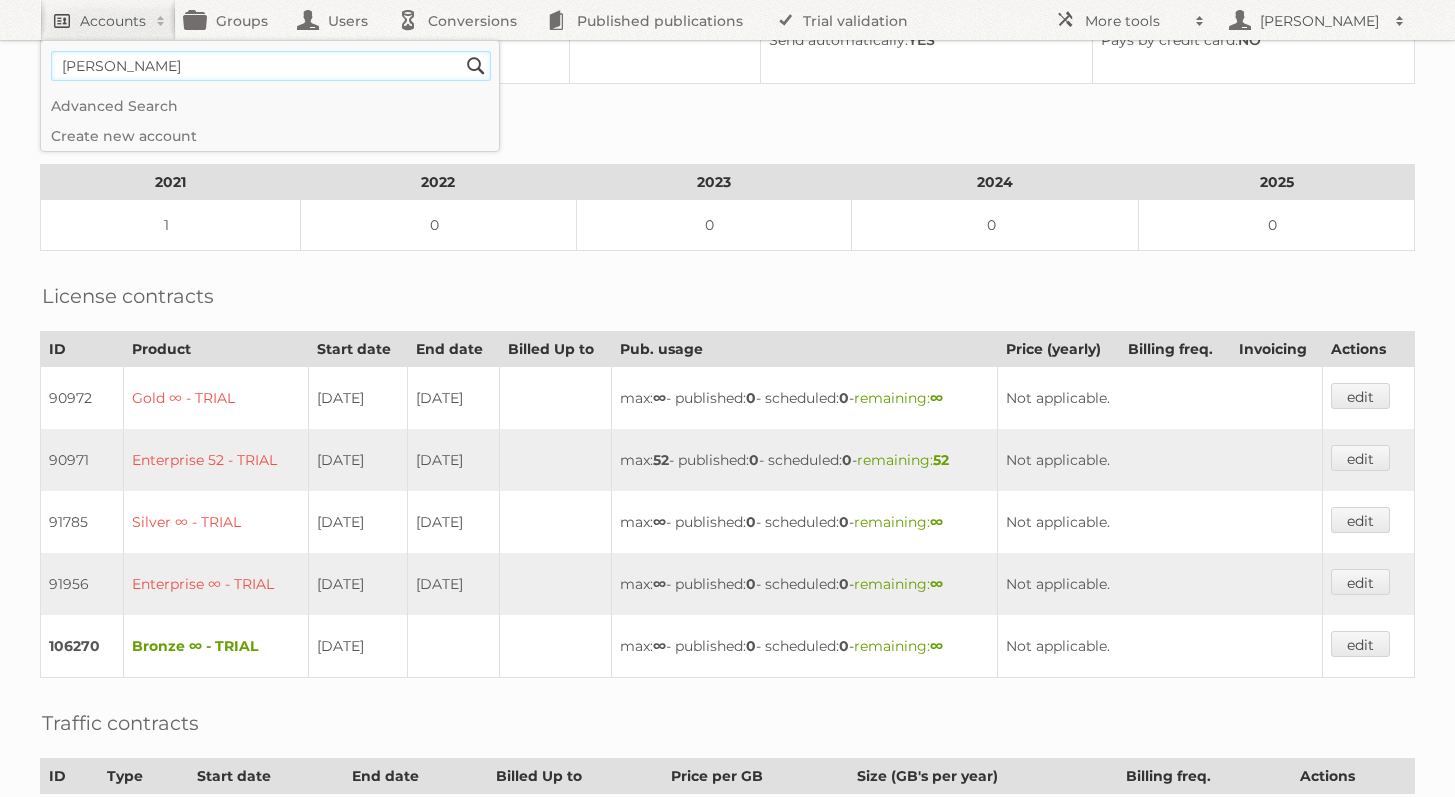 click on "Search" at bounding box center (476, 66) 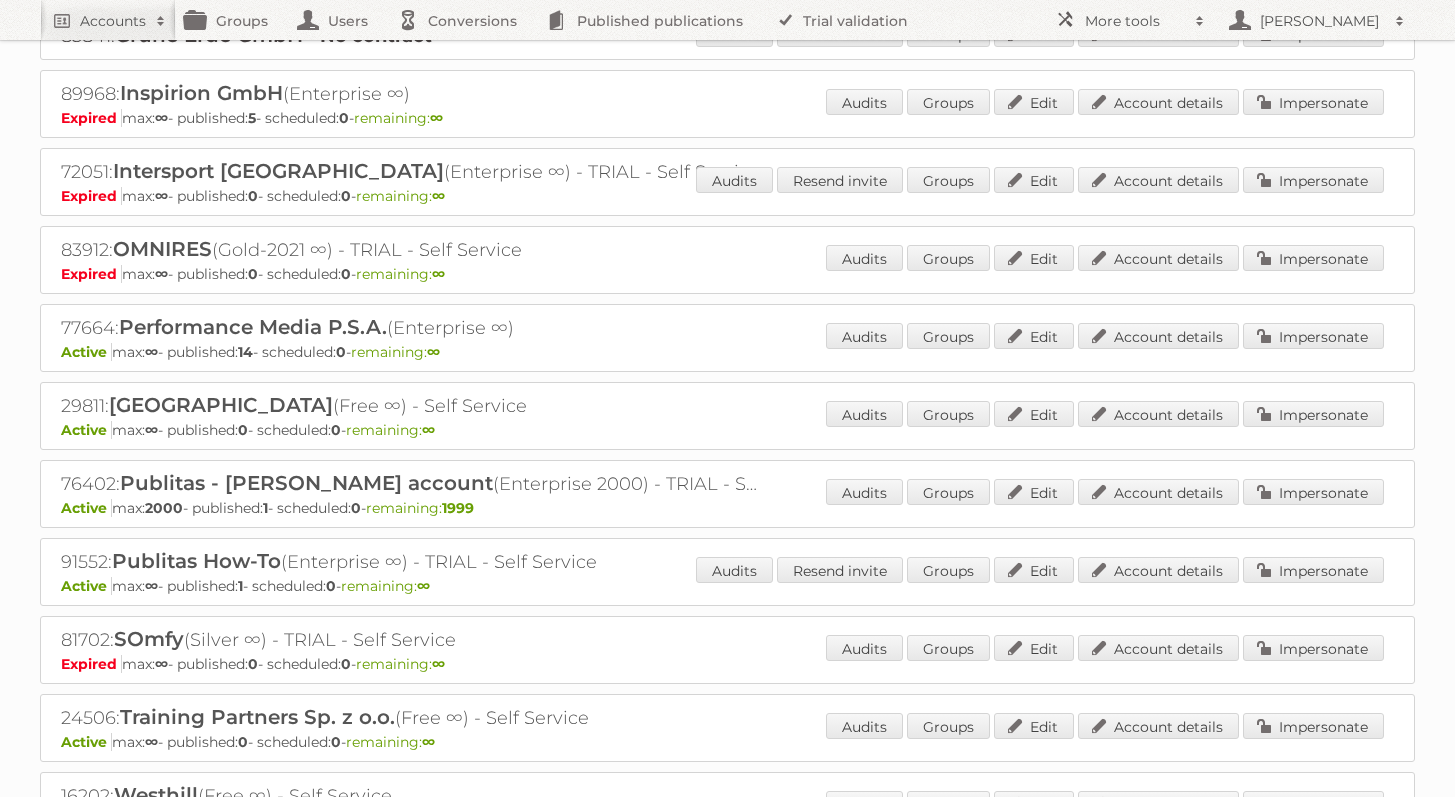 scroll, scrollTop: 1115, scrollLeft: 0, axis: vertical 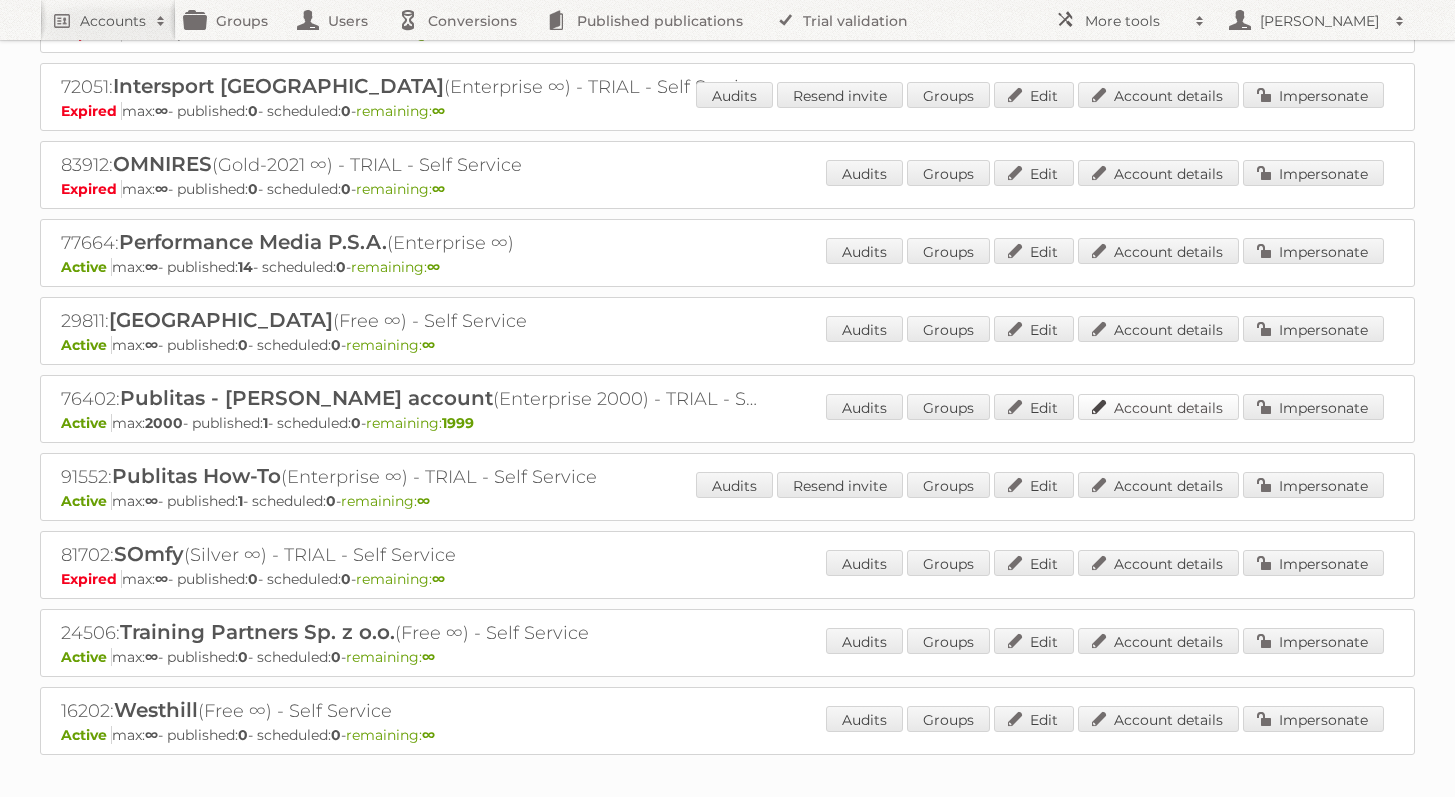 click on "Account details" at bounding box center [1158, 407] 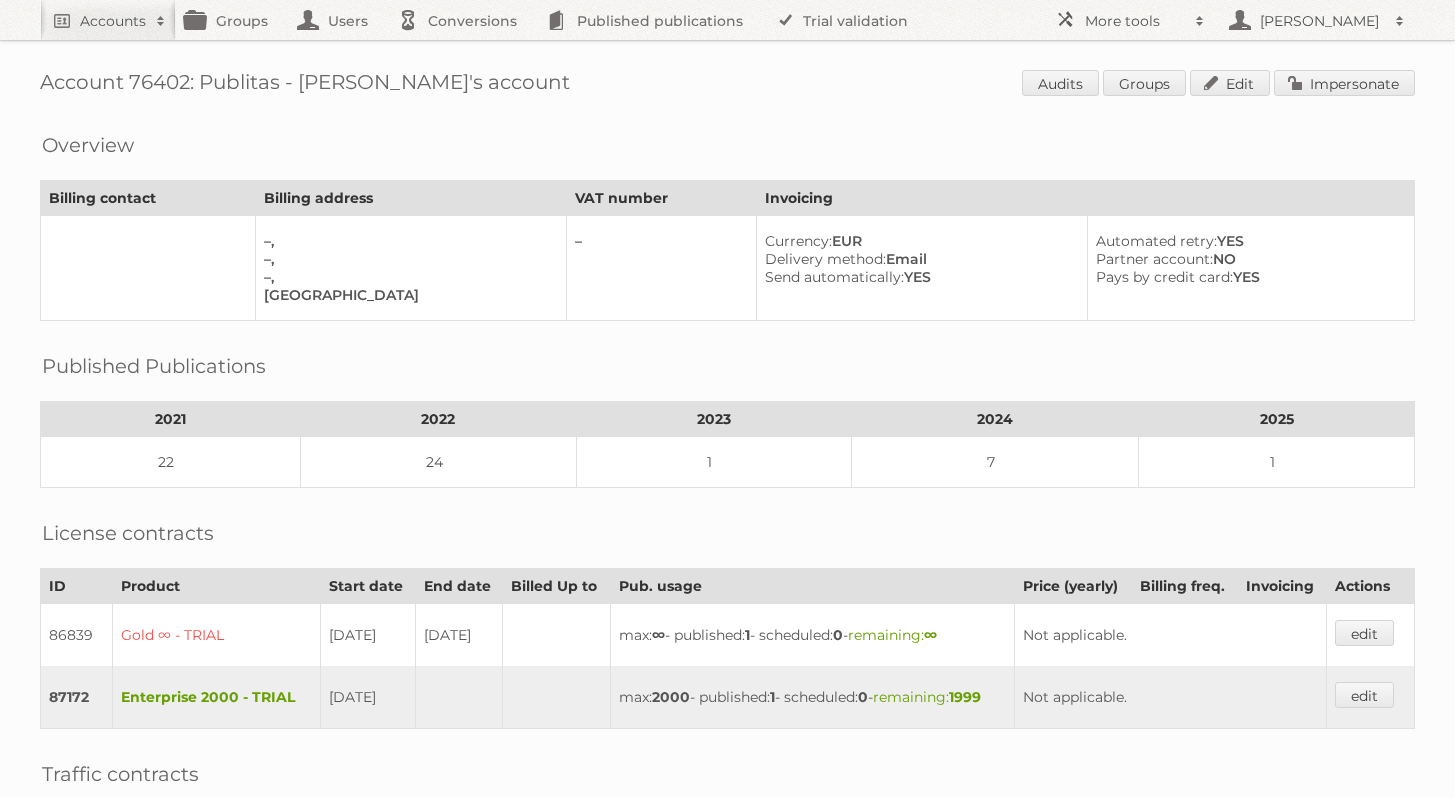 scroll, scrollTop: 0, scrollLeft: 0, axis: both 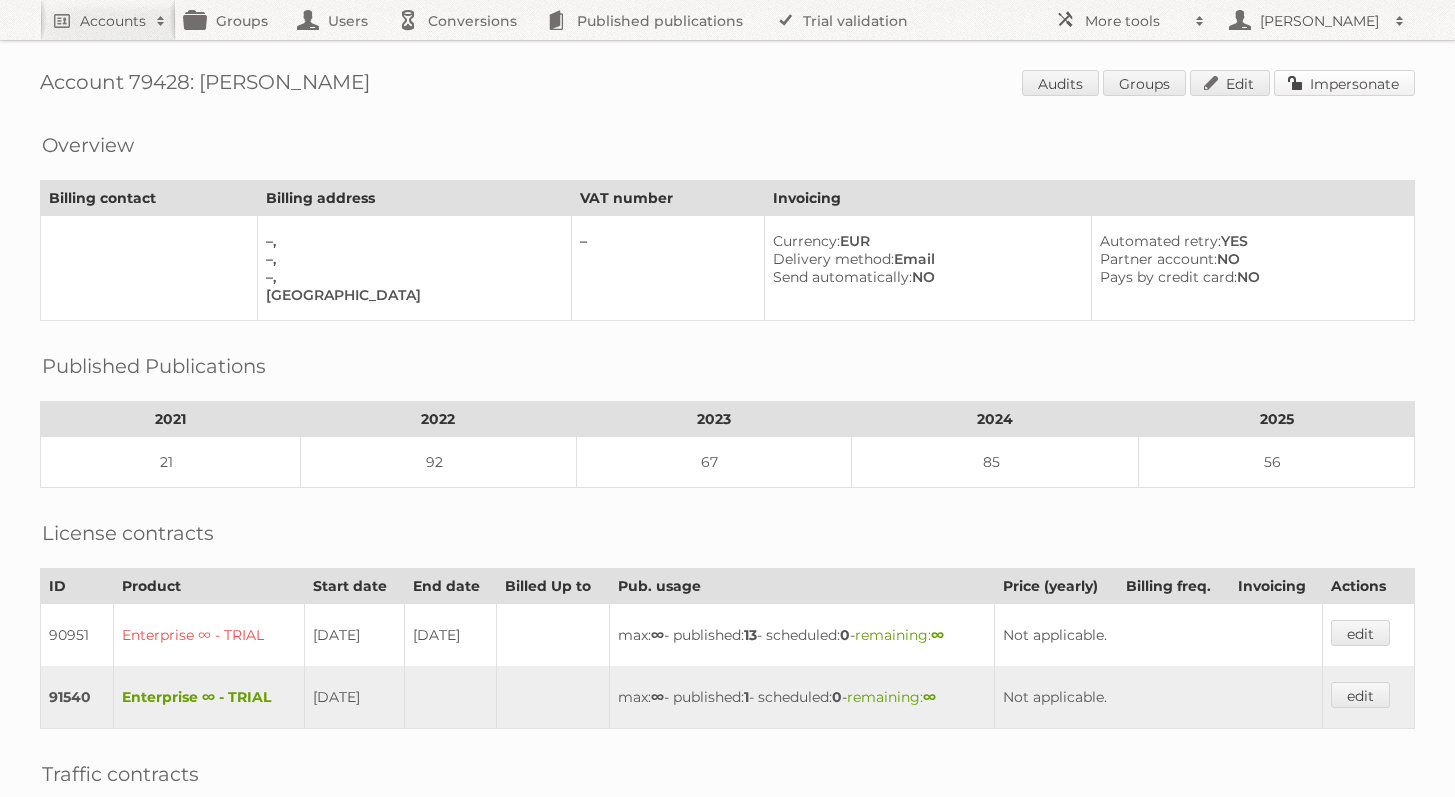 click on "Impersonate" at bounding box center (1344, 83) 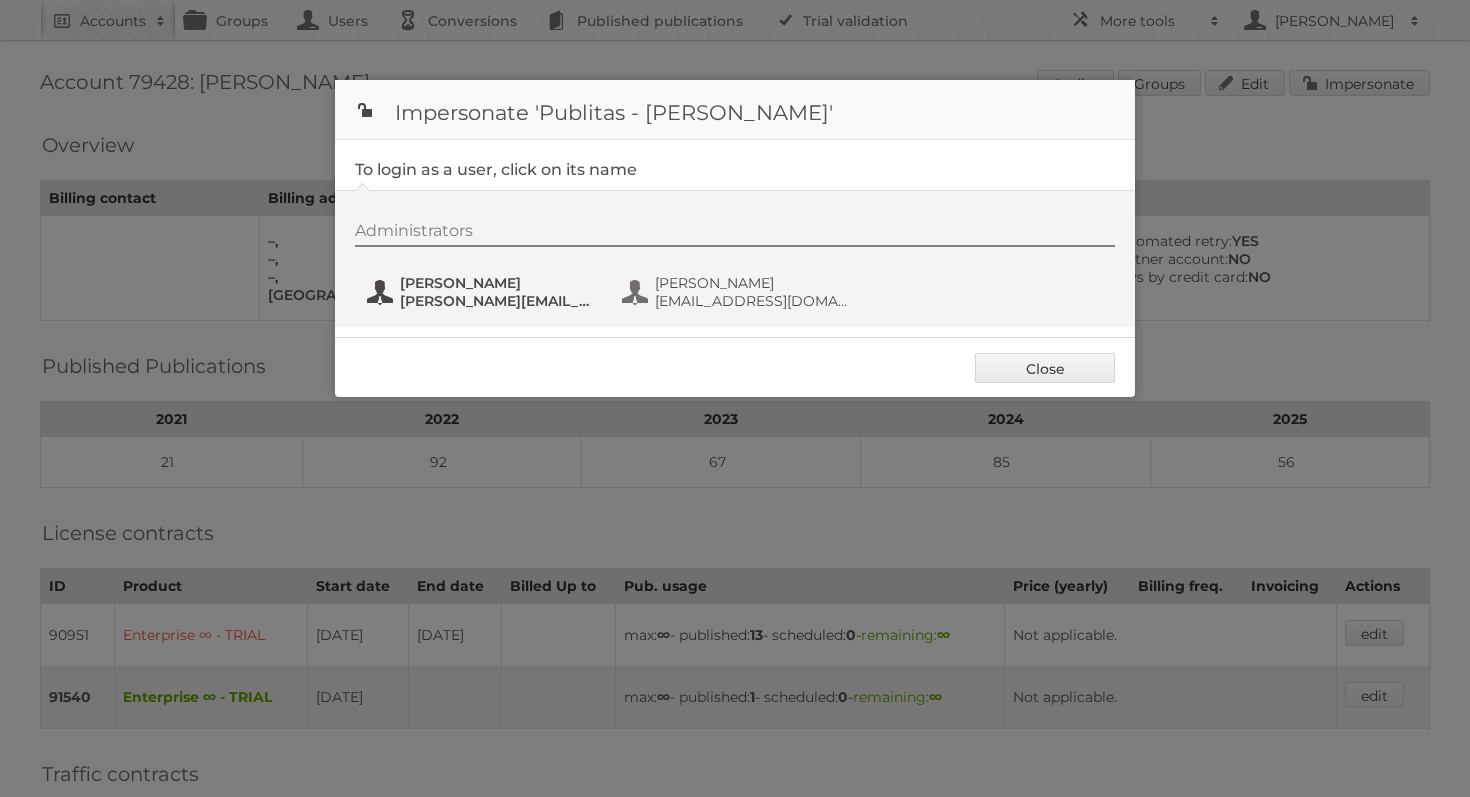 click on "danielius@publitas.com" at bounding box center [497, 301] 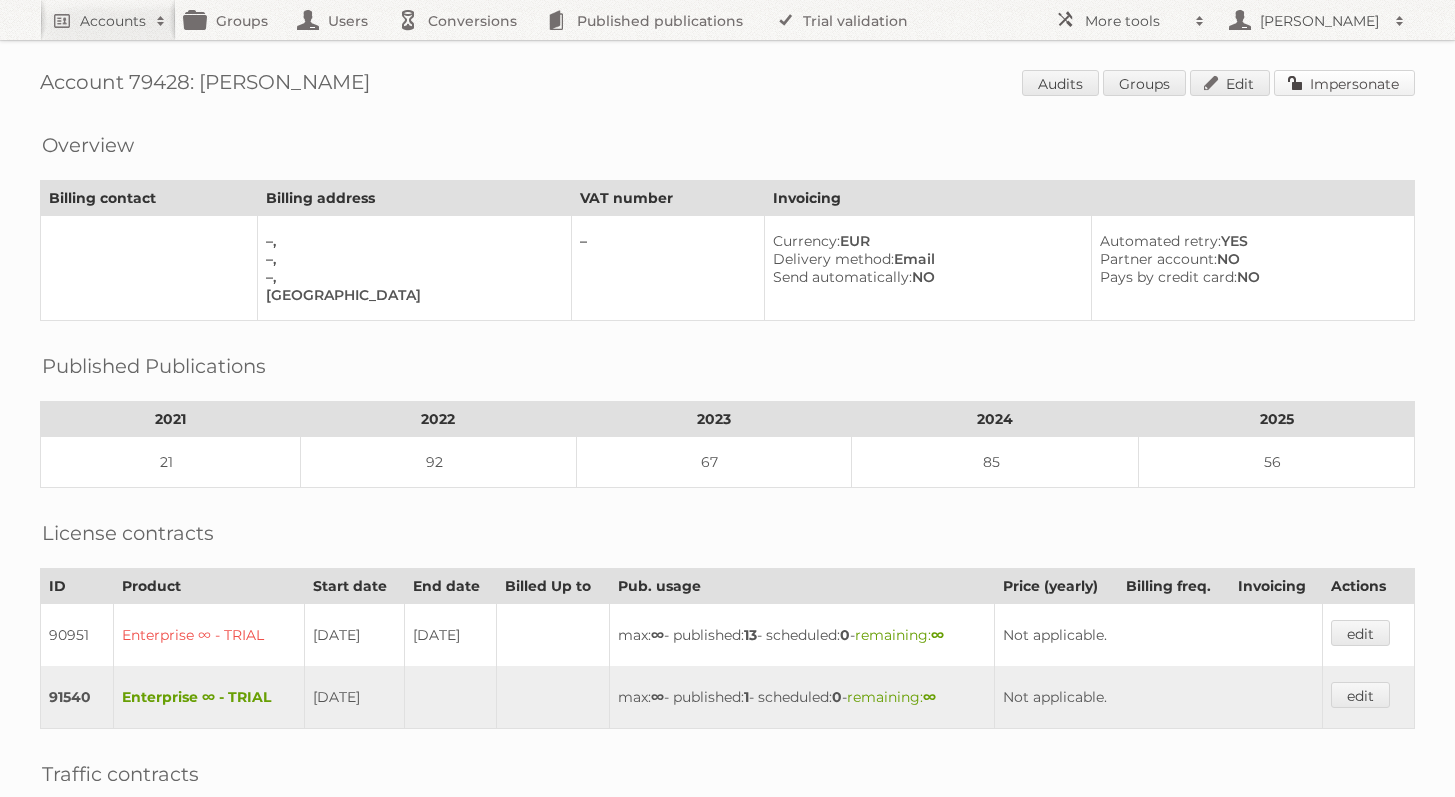click on "Impersonate" at bounding box center [1344, 83] 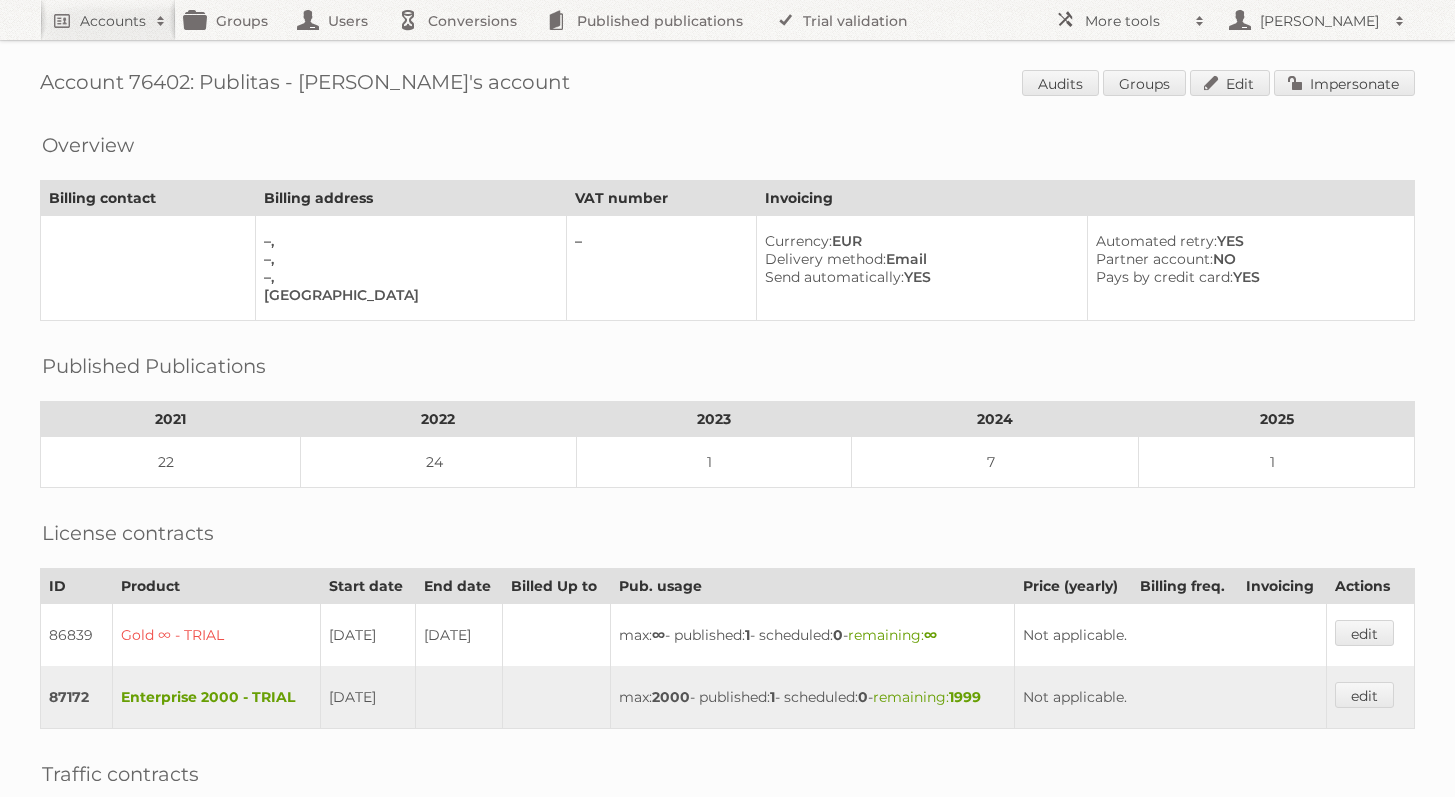 scroll, scrollTop: 0, scrollLeft: 0, axis: both 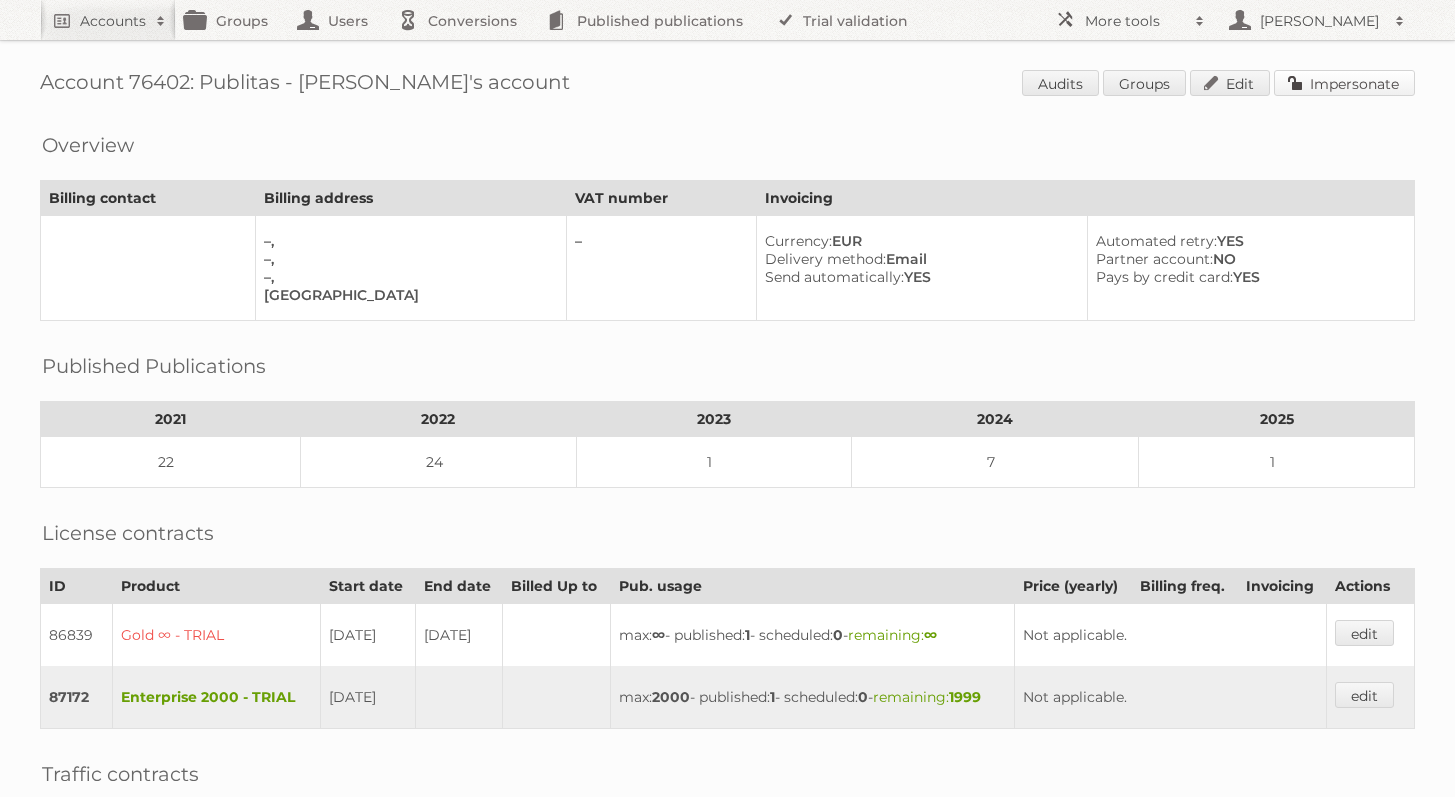 click on "Impersonate" at bounding box center [1344, 83] 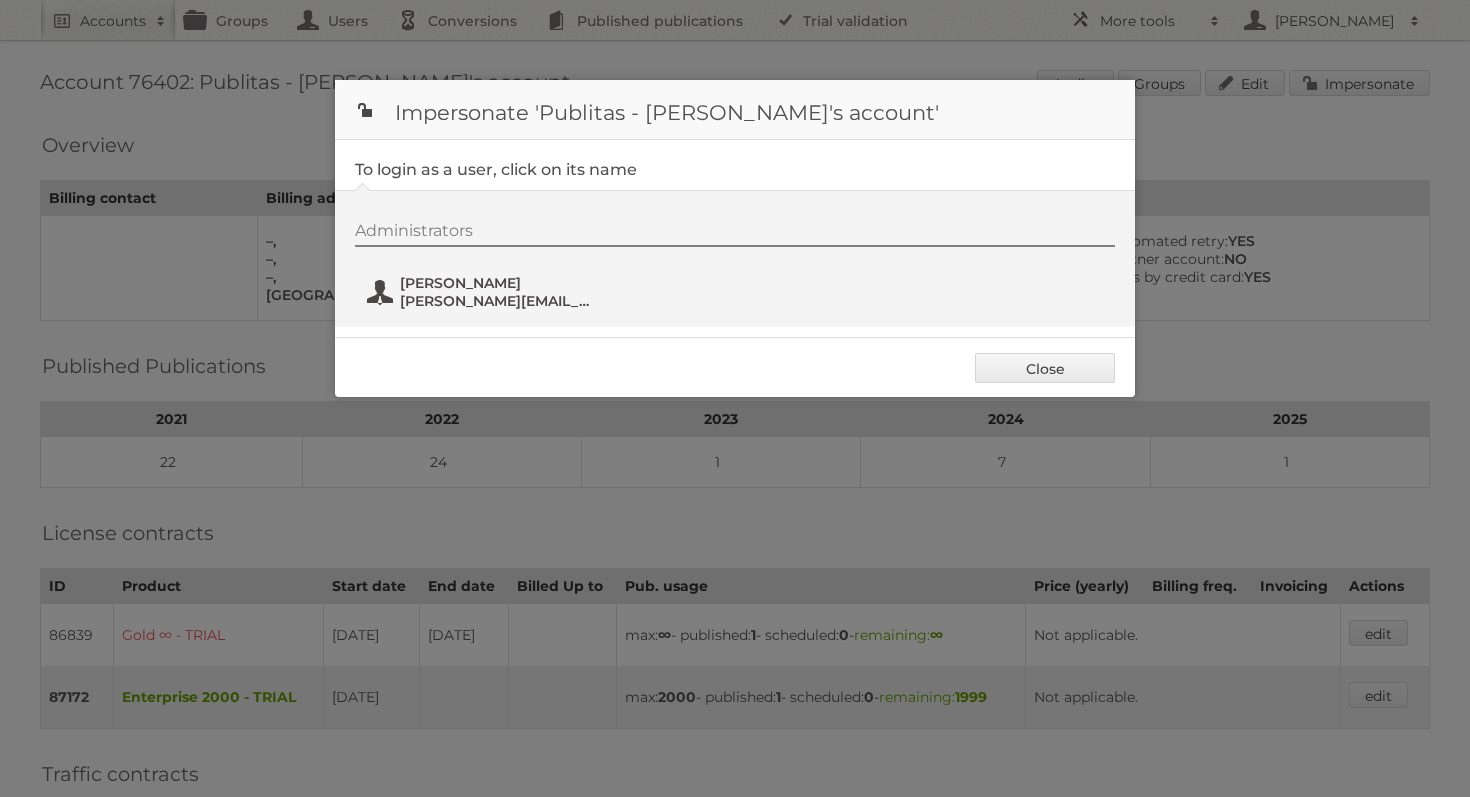click on "[PERSON_NAME][EMAIL_ADDRESS][DOMAIN_NAME]" at bounding box center [497, 301] 